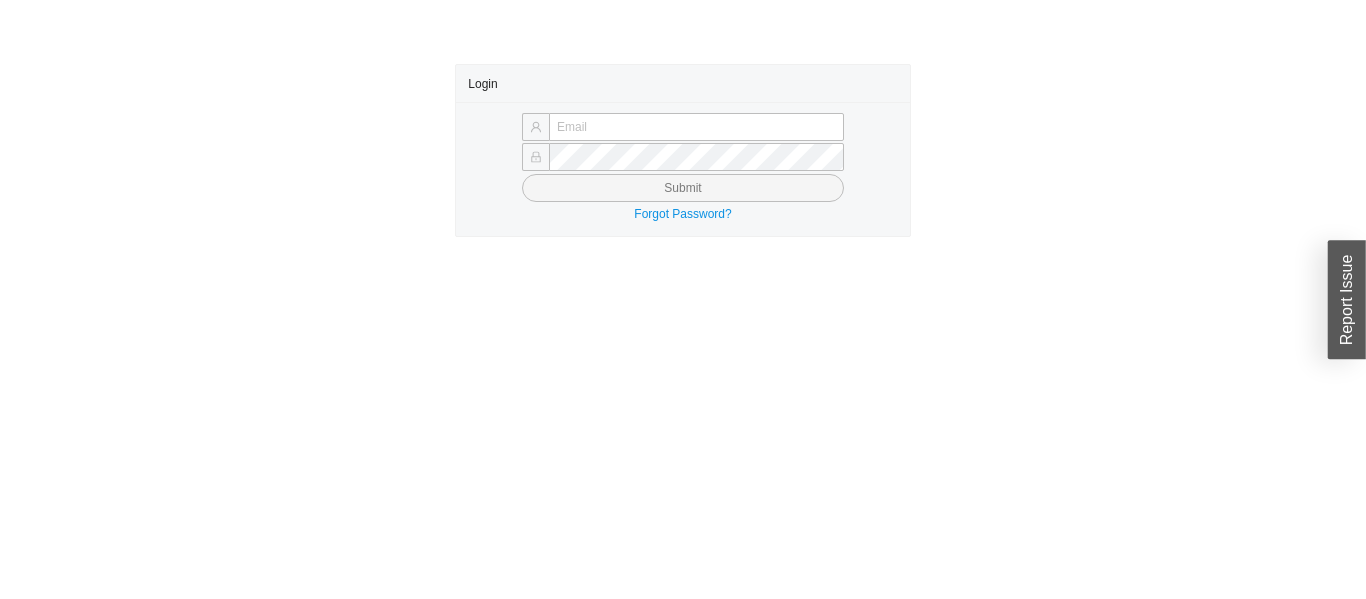 scroll, scrollTop: 0, scrollLeft: 0, axis: both 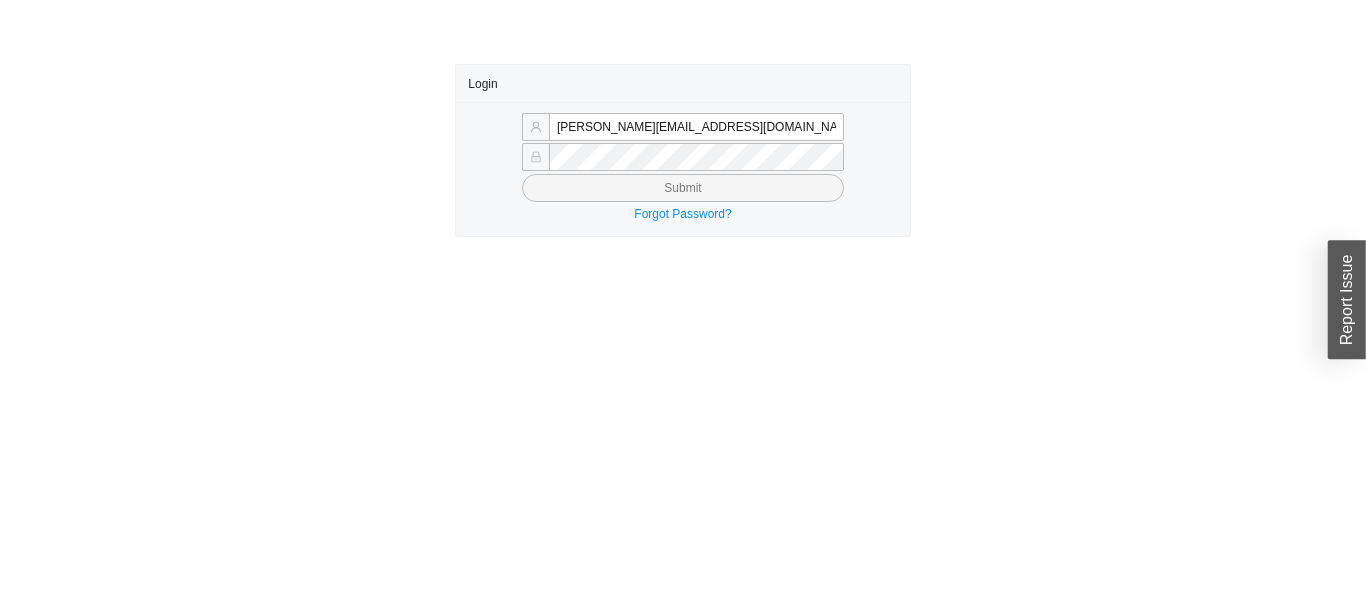 click on "Submit" at bounding box center (682, 188) 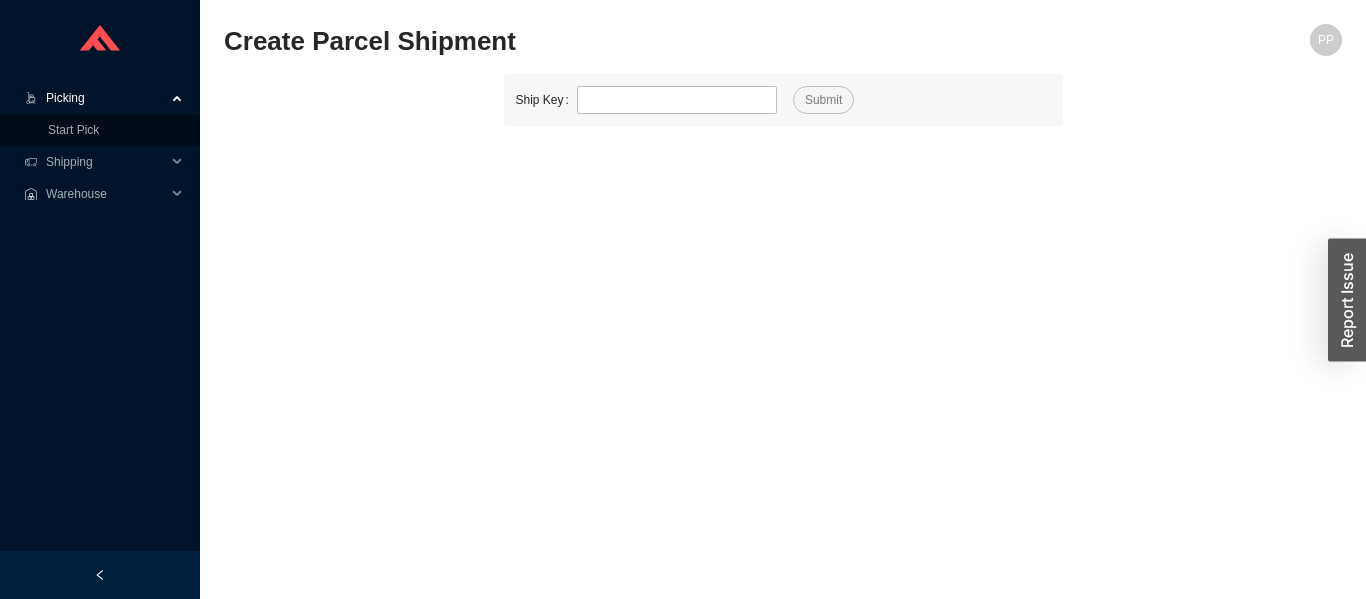 scroll, scrollTop: 0, scrollLeft: 0, axis: both 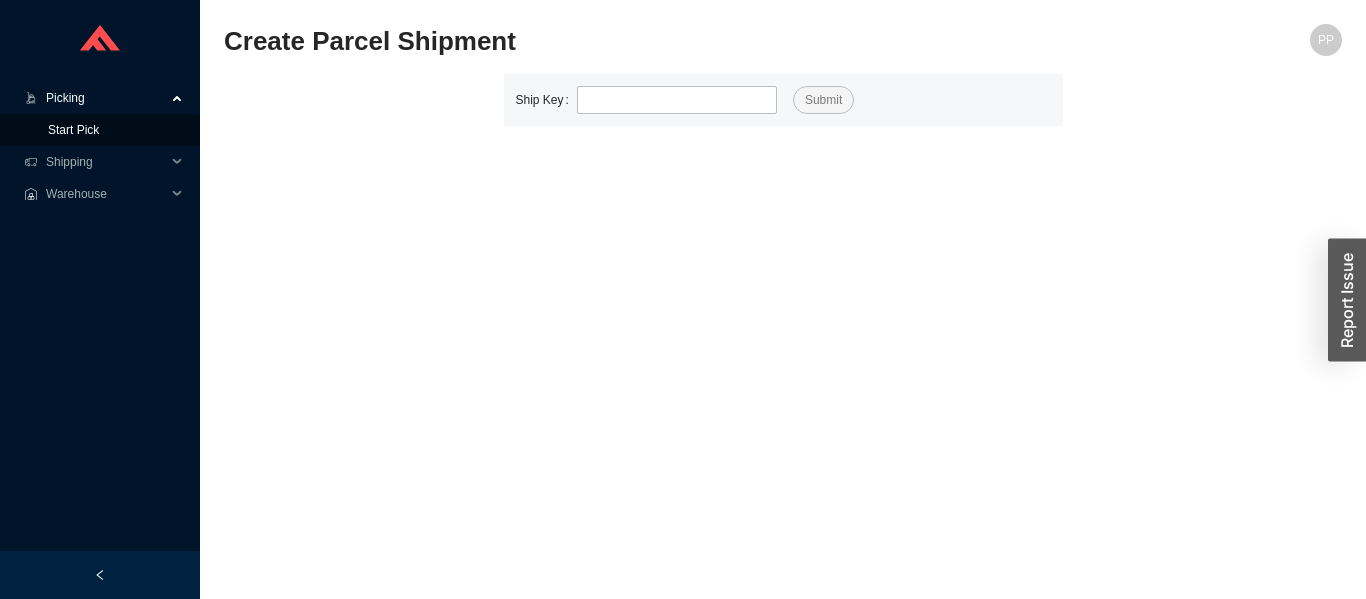 click on "Start Pick" at bounding box center [73, 130] 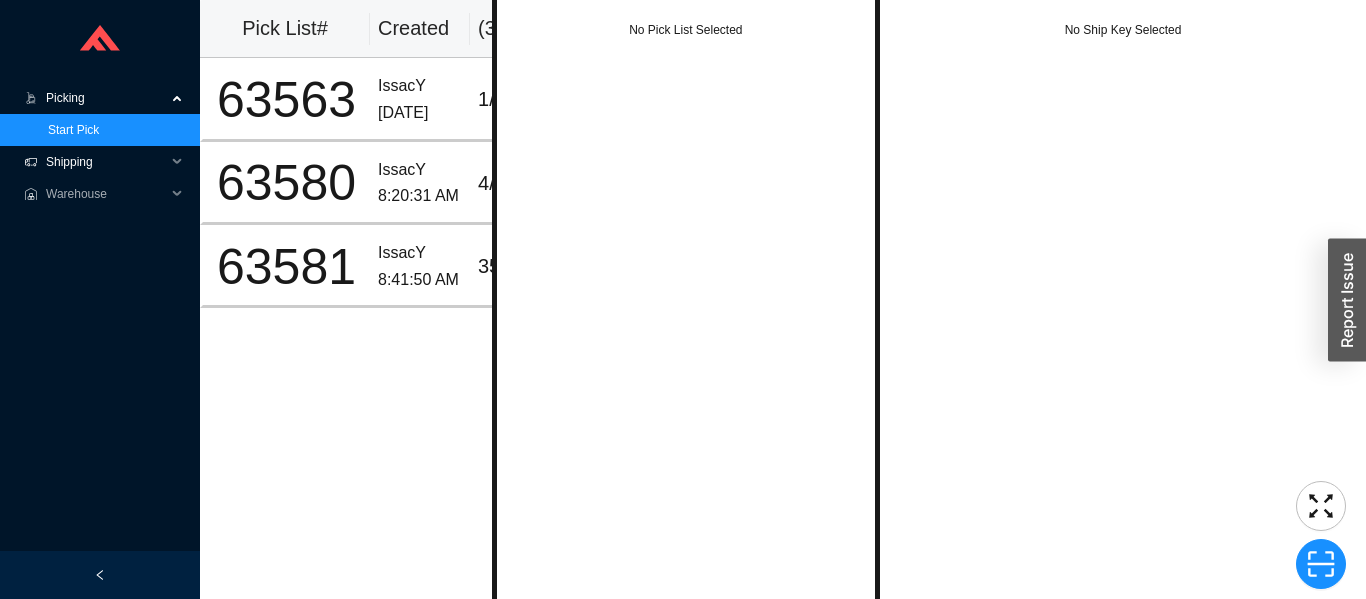 click on "Shipping" at bounding box center [106, 162] 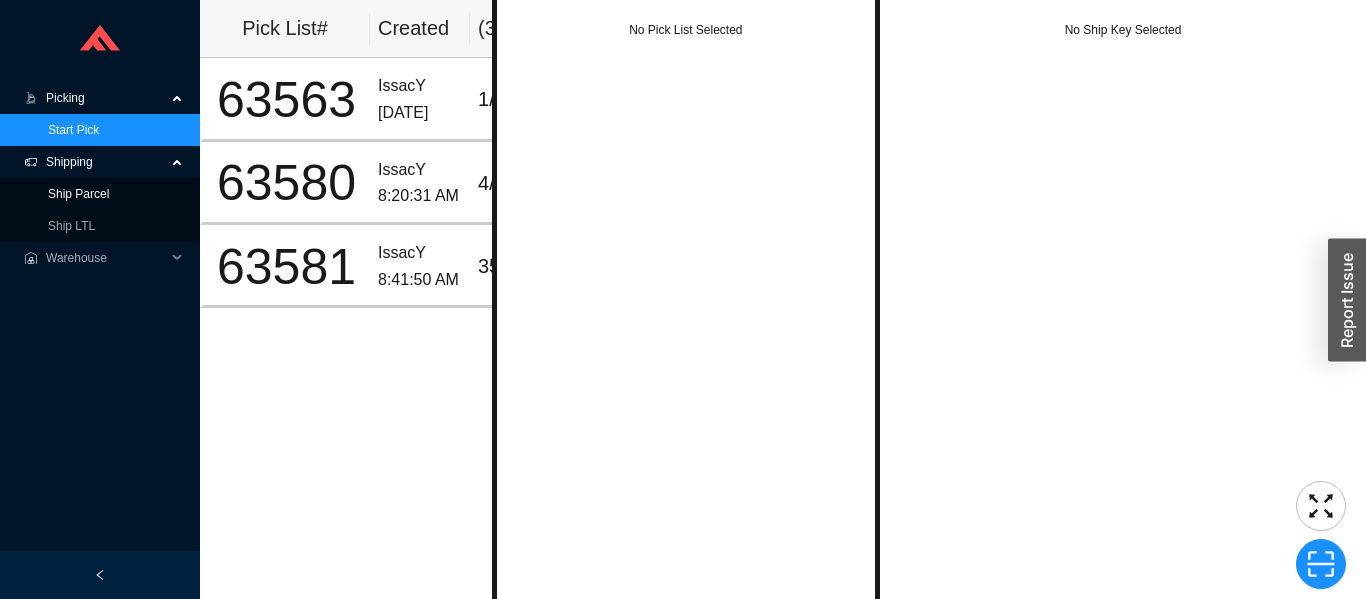 click on "Ship Parcel" at bounding box center (78, 194) 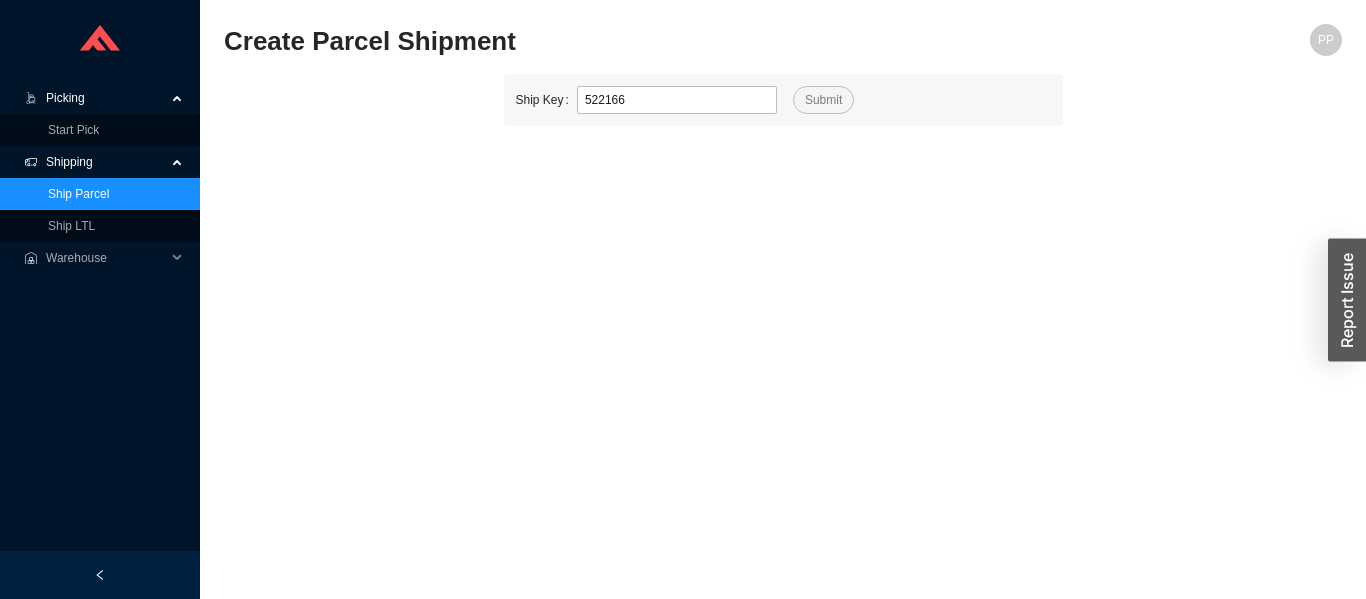 type on "522166" 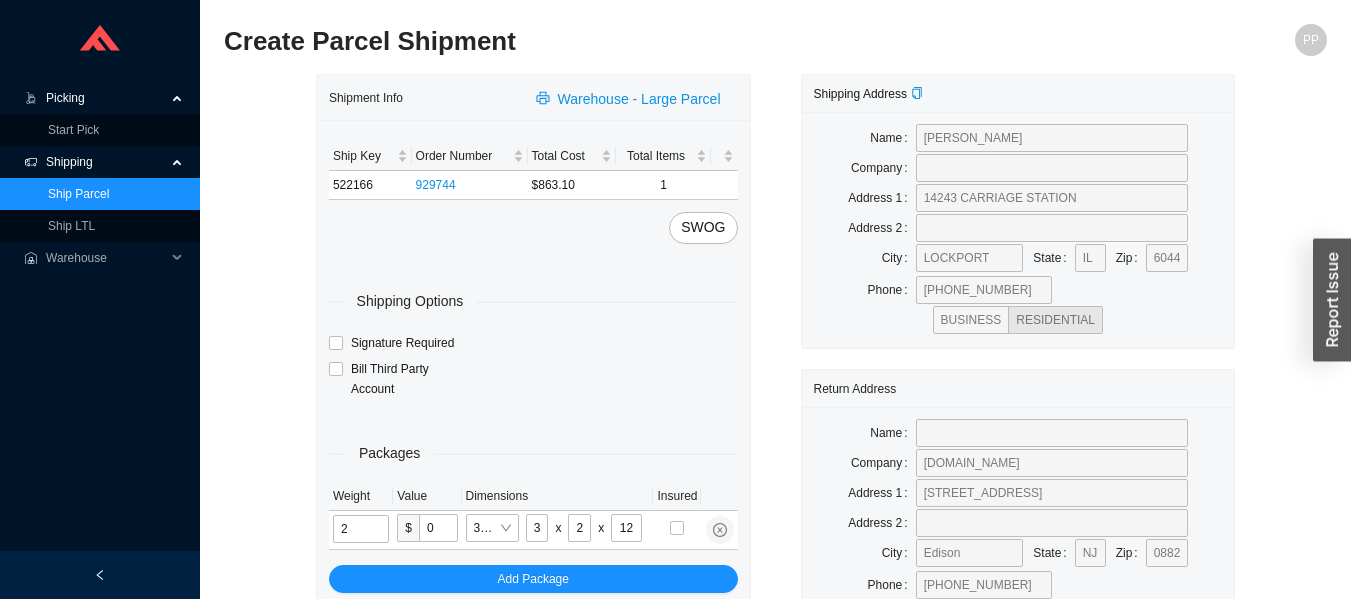type on "30" 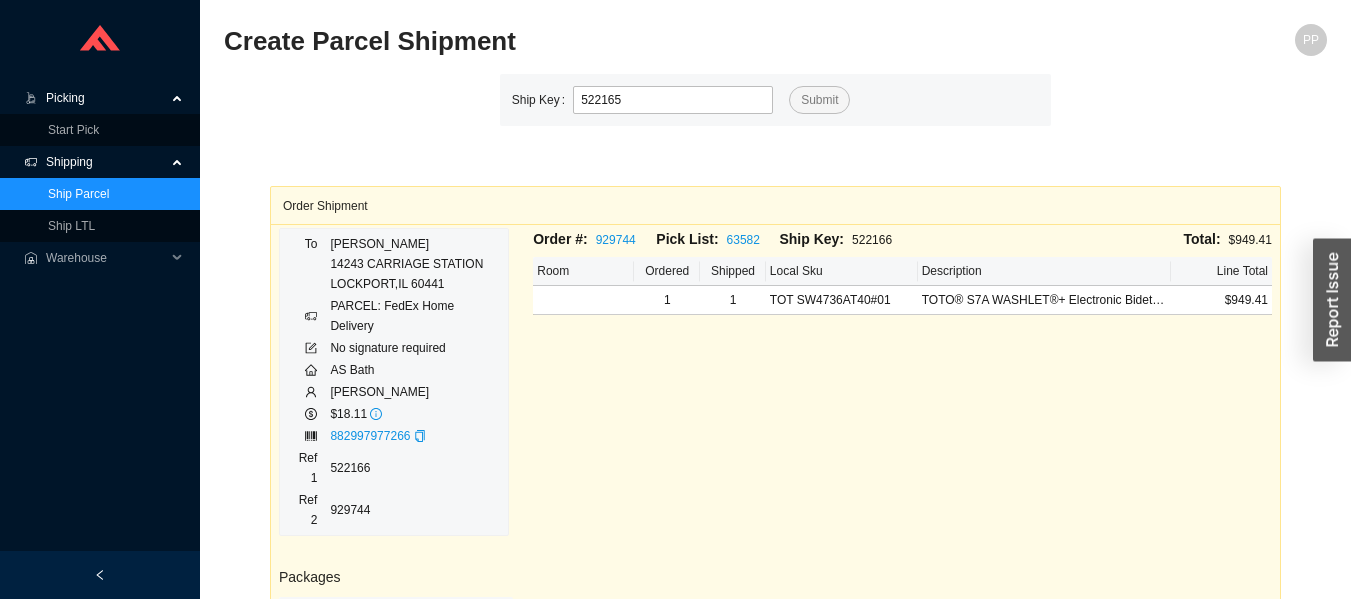type on "522165" 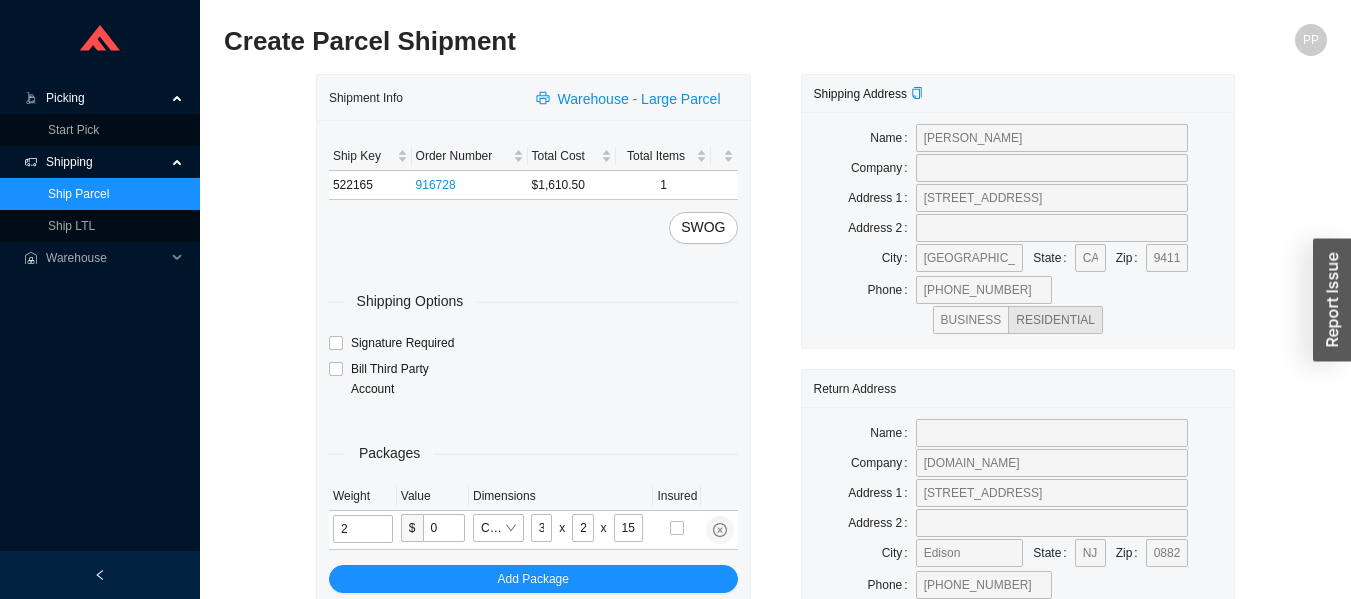 type on "35" 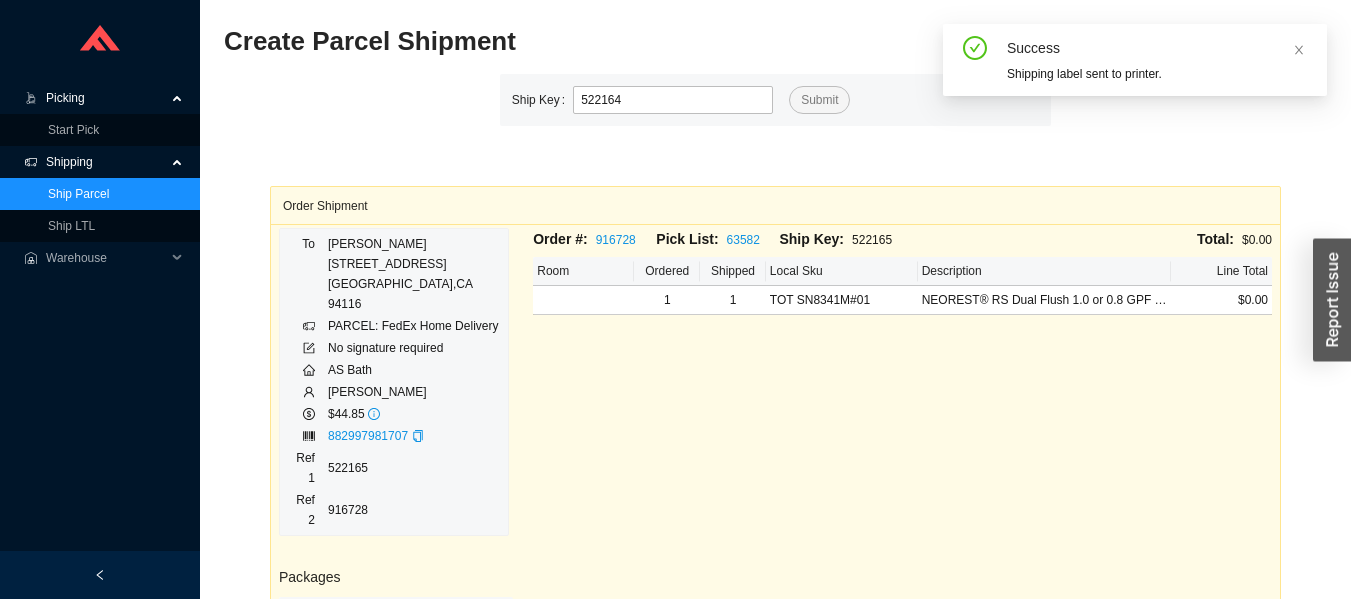 type on "522164" 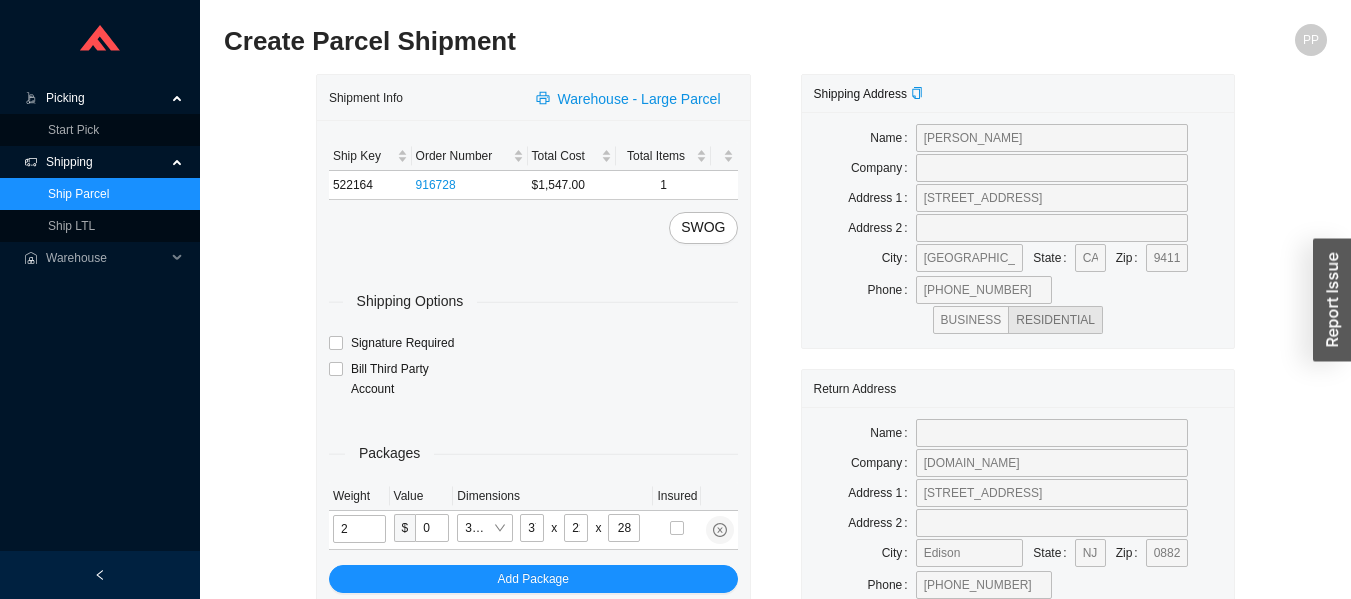 type on "75" 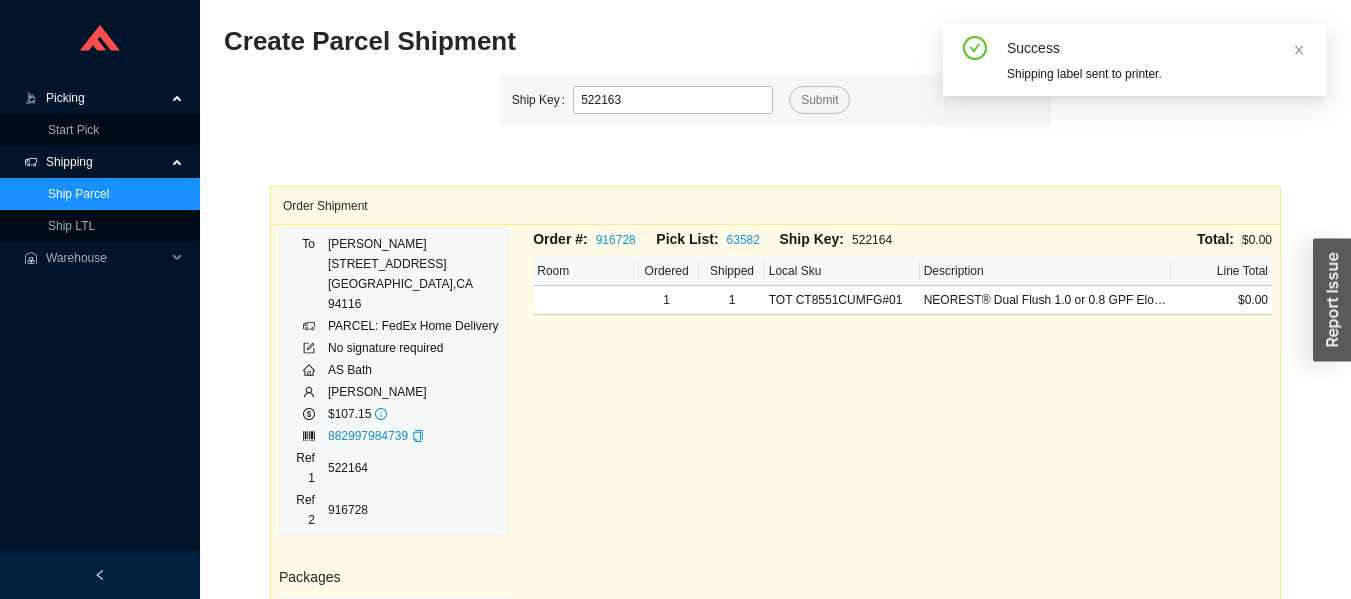 type on "522163" 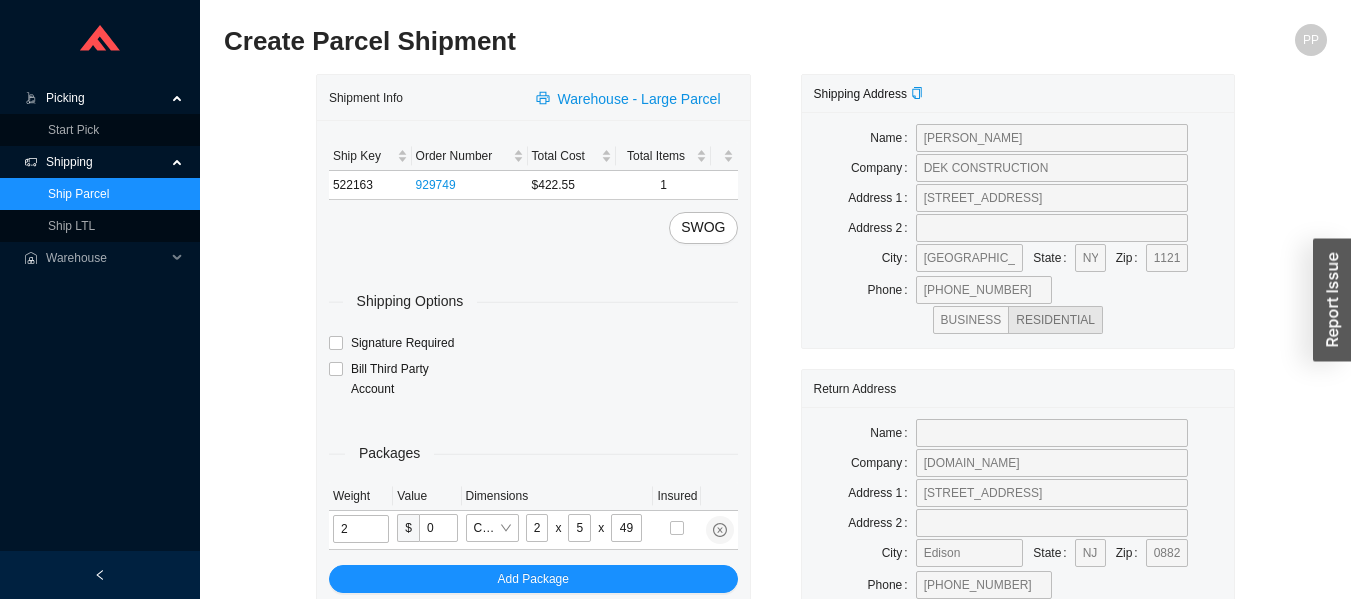 type on "40" 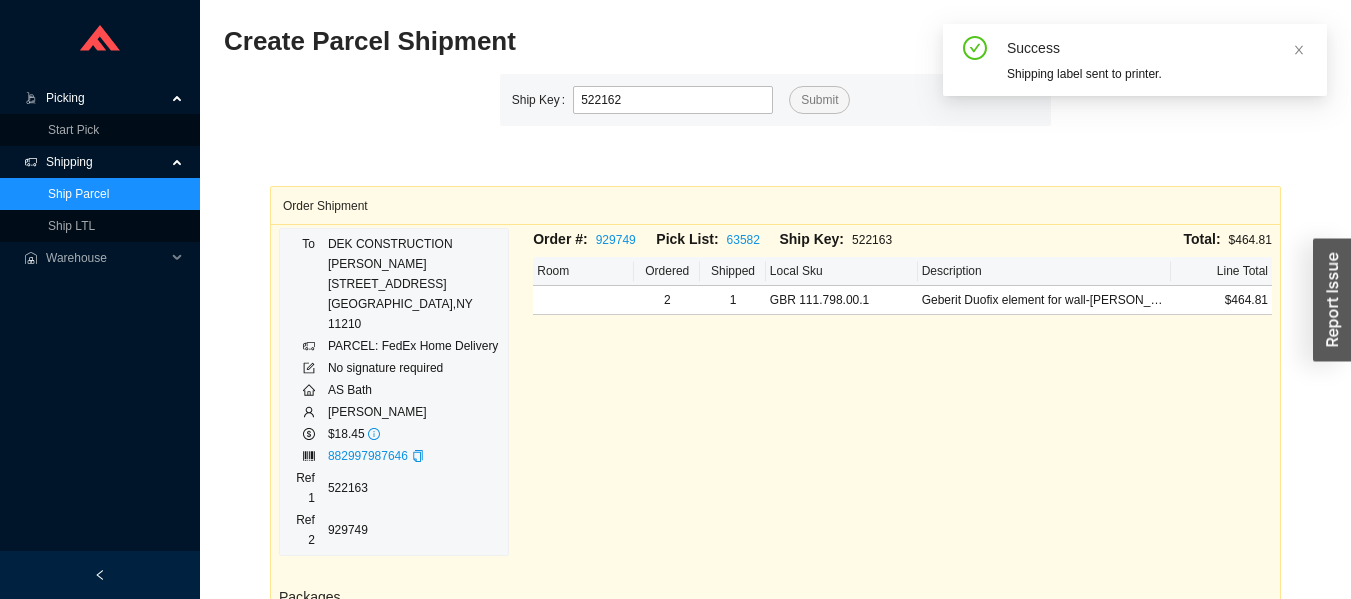 type on "522162" 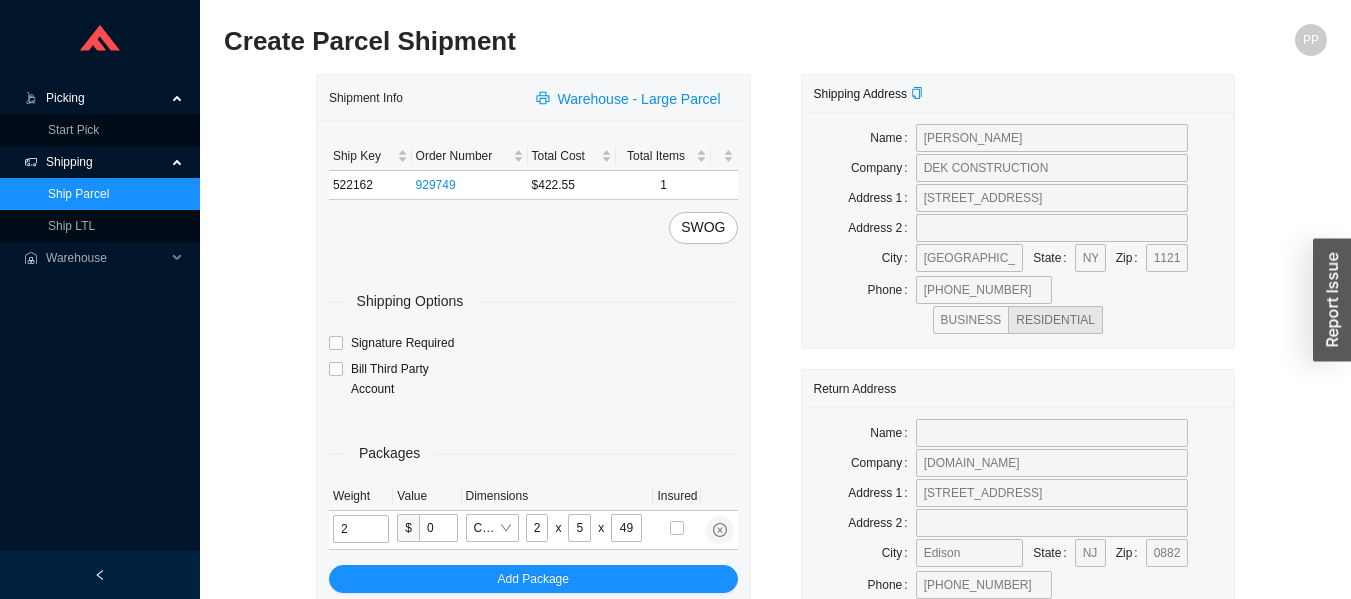 type on "40" 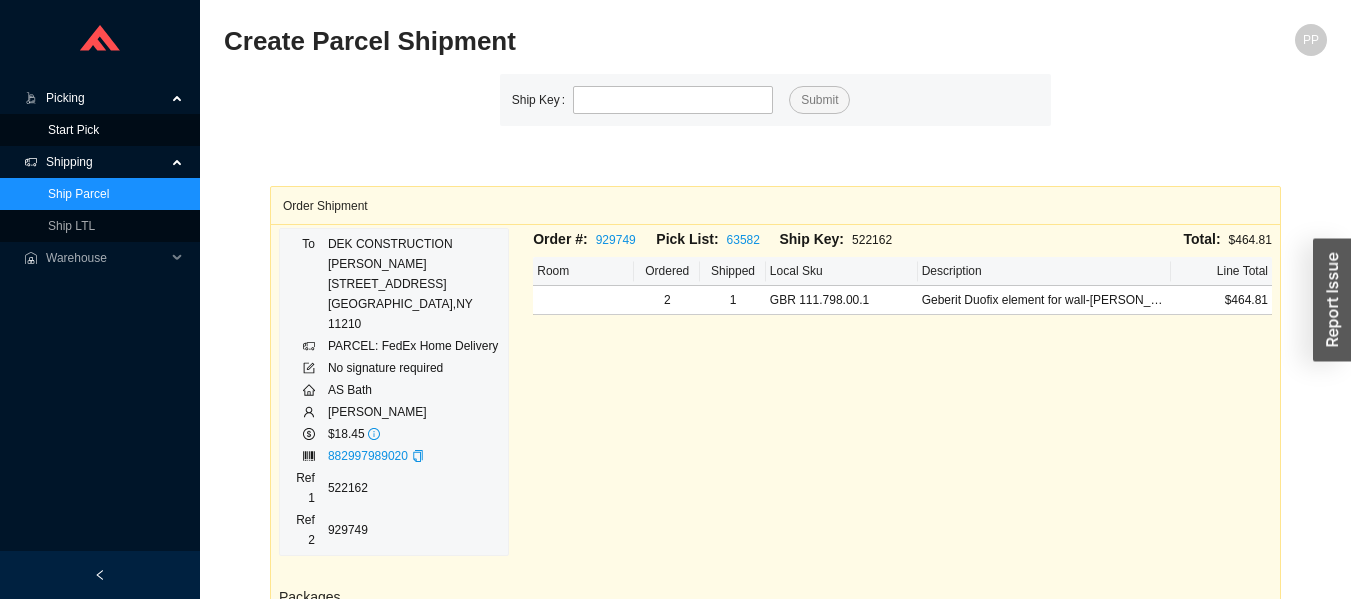 click on "Start Pick" at bounding box center [73, 130] 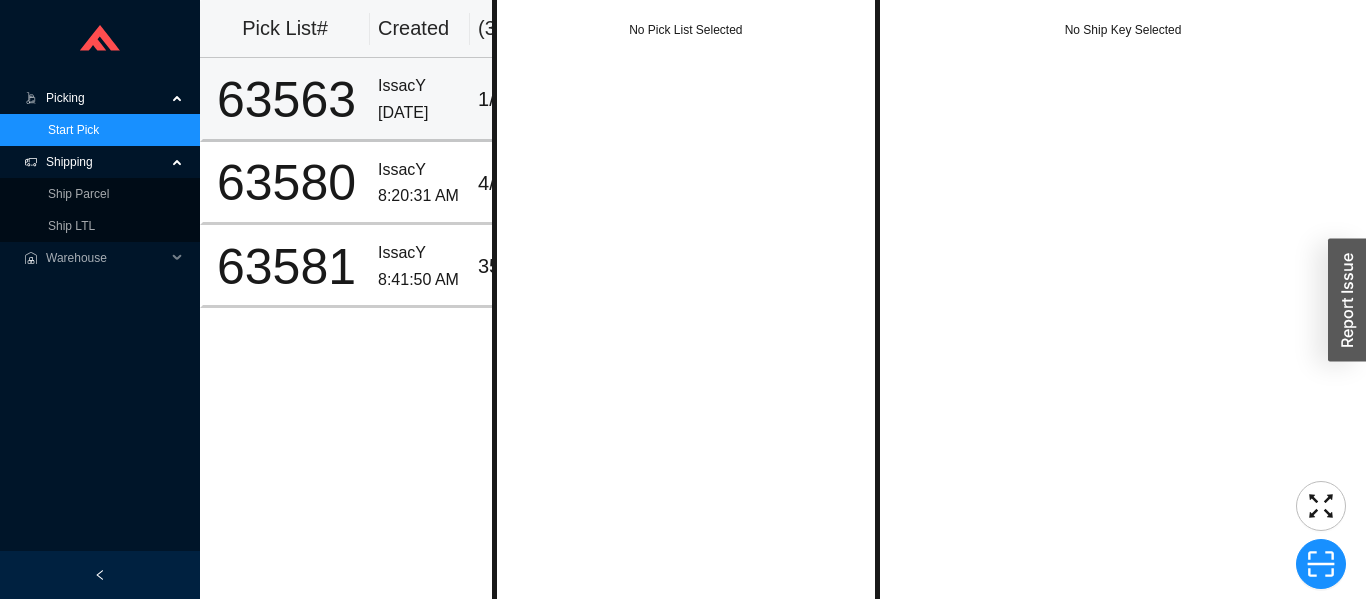 click on "63563" at bounding box center (286, 100) 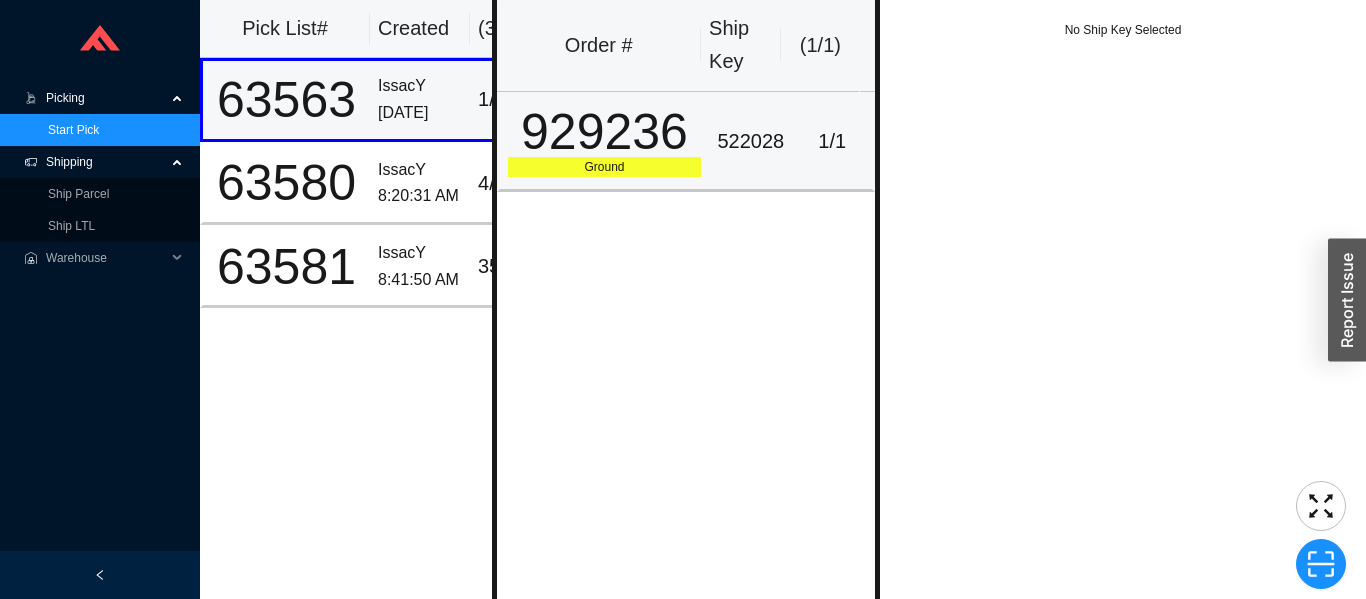 click on "929236" at bounding box center [605, 132] 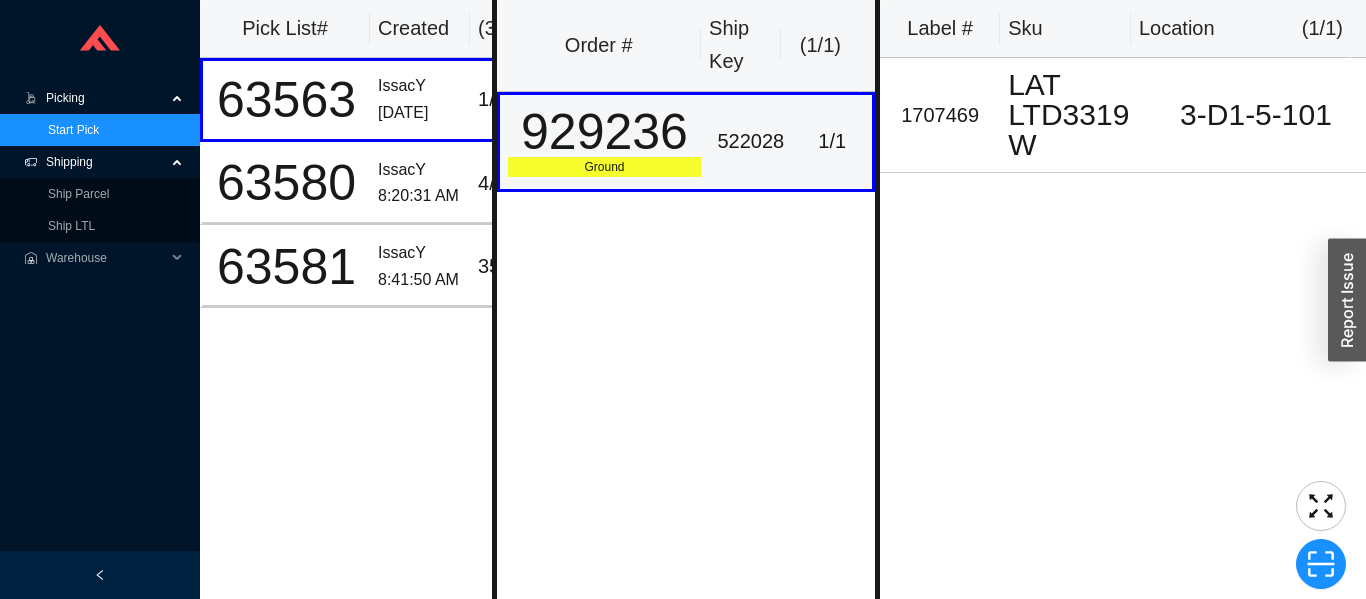 click on "IssacY 8:20:31 AM" at bounding box center (420, 183) 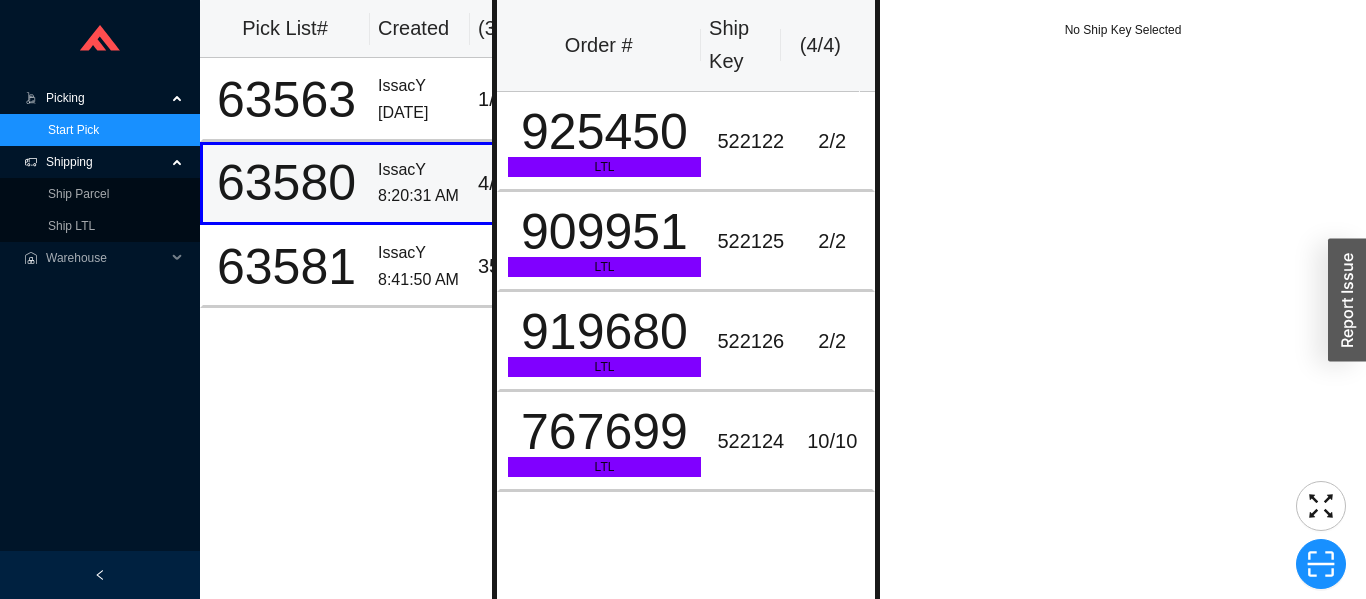 click on "522122" at bounding box center [750, 141] 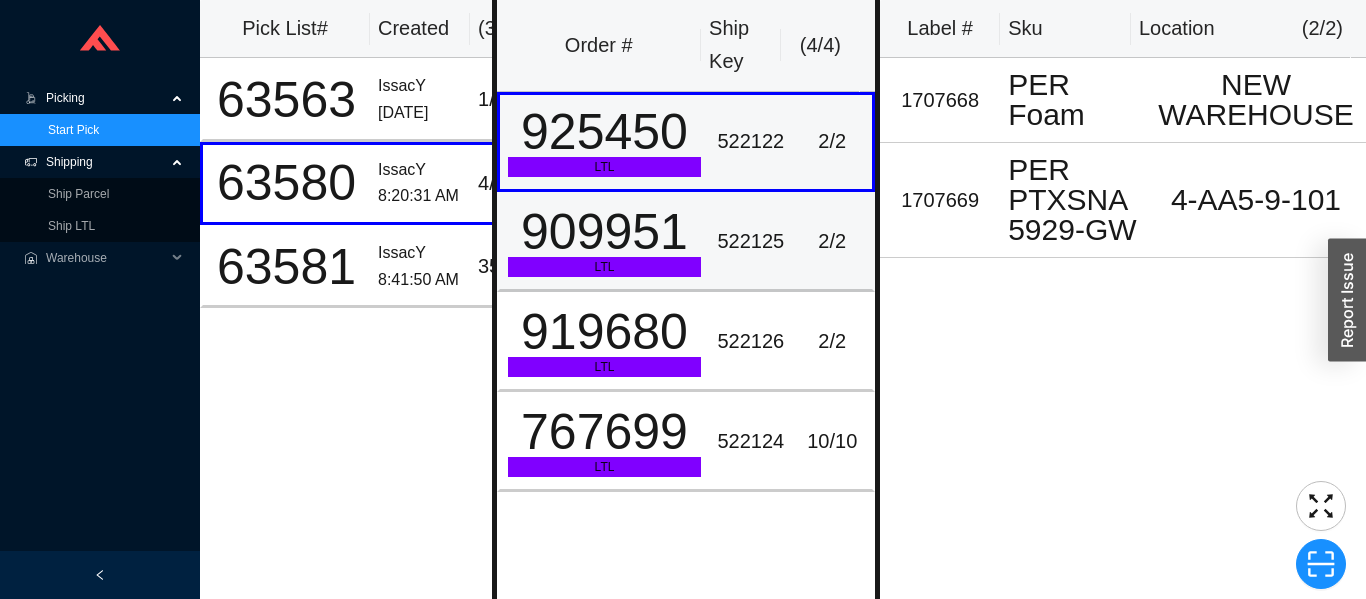 click on "522125" at bounding box center [750, 242] 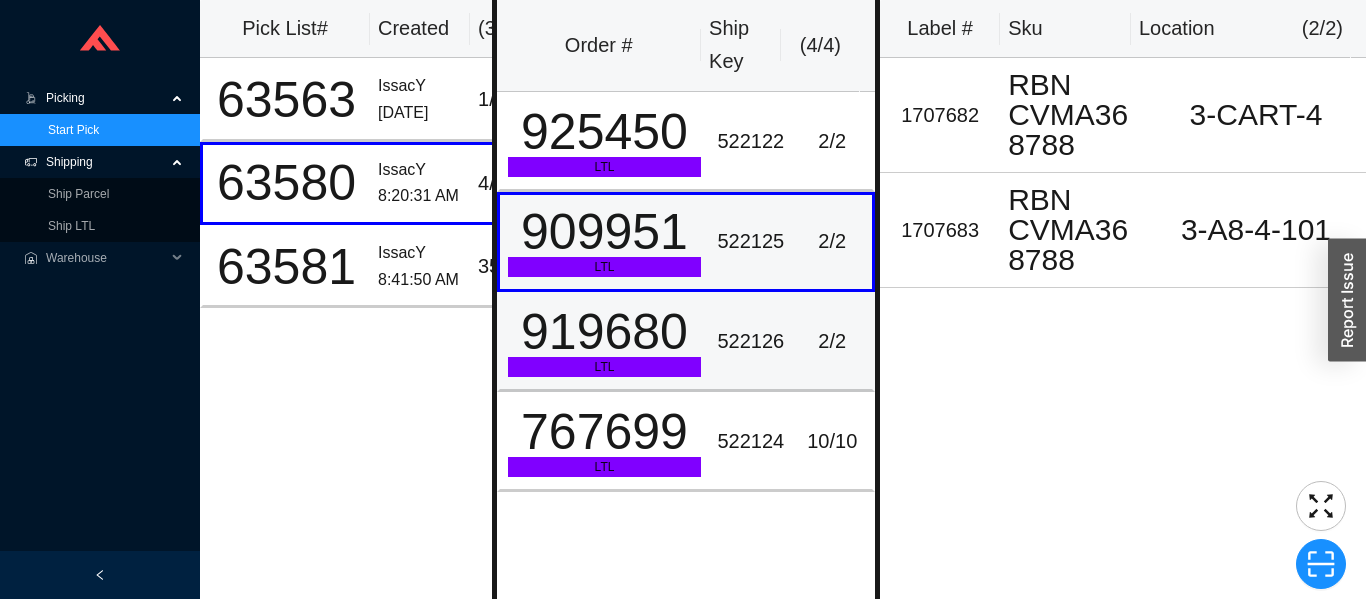 click on "522126" at bounding box center [750, 341] 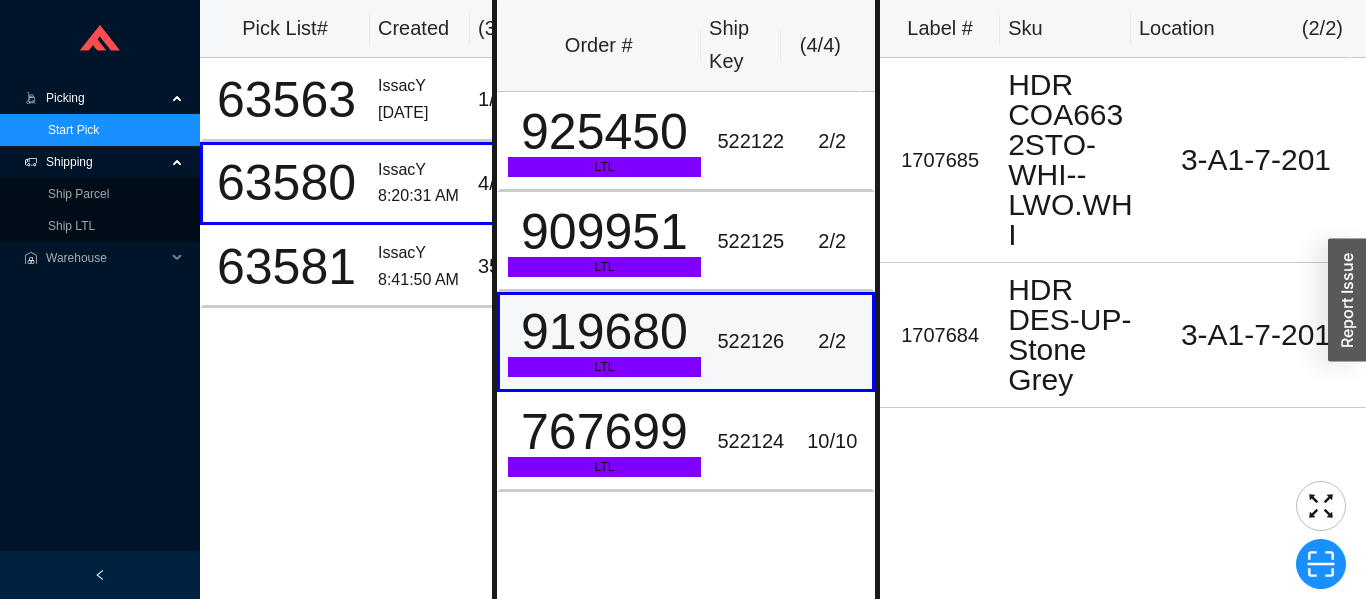 click on "10 / 10" at bounding box center (832, 441) 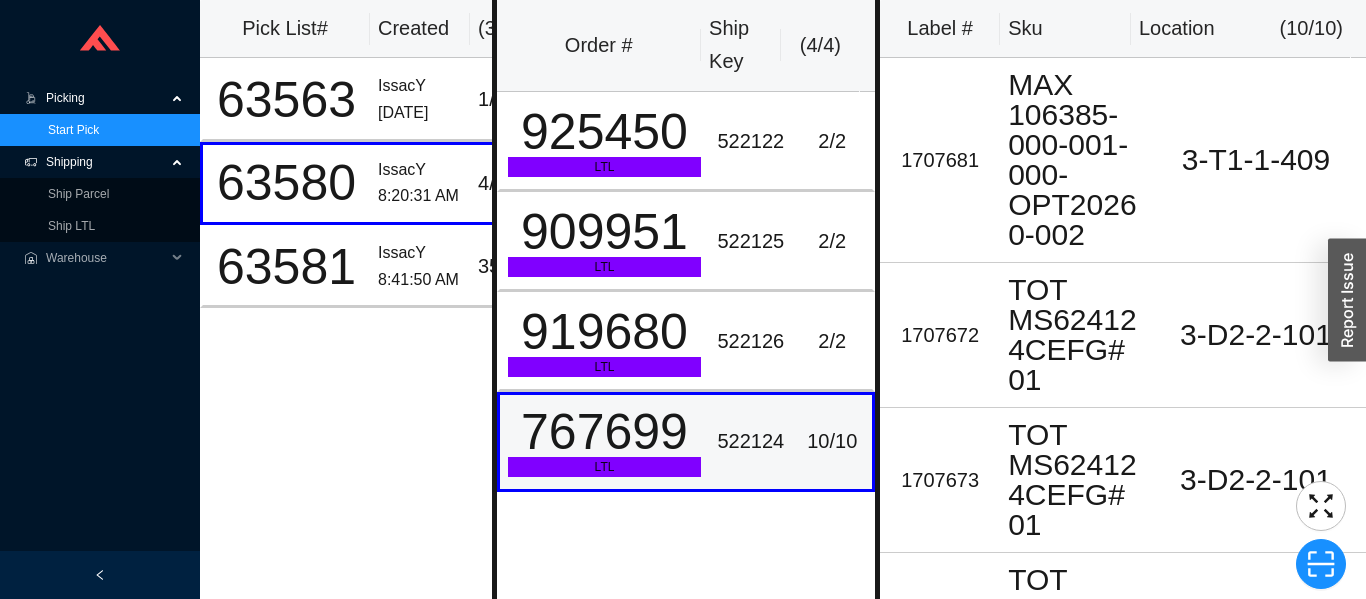 click on "IssacY 8:41:50 AM" at bounding box center (420, 266) 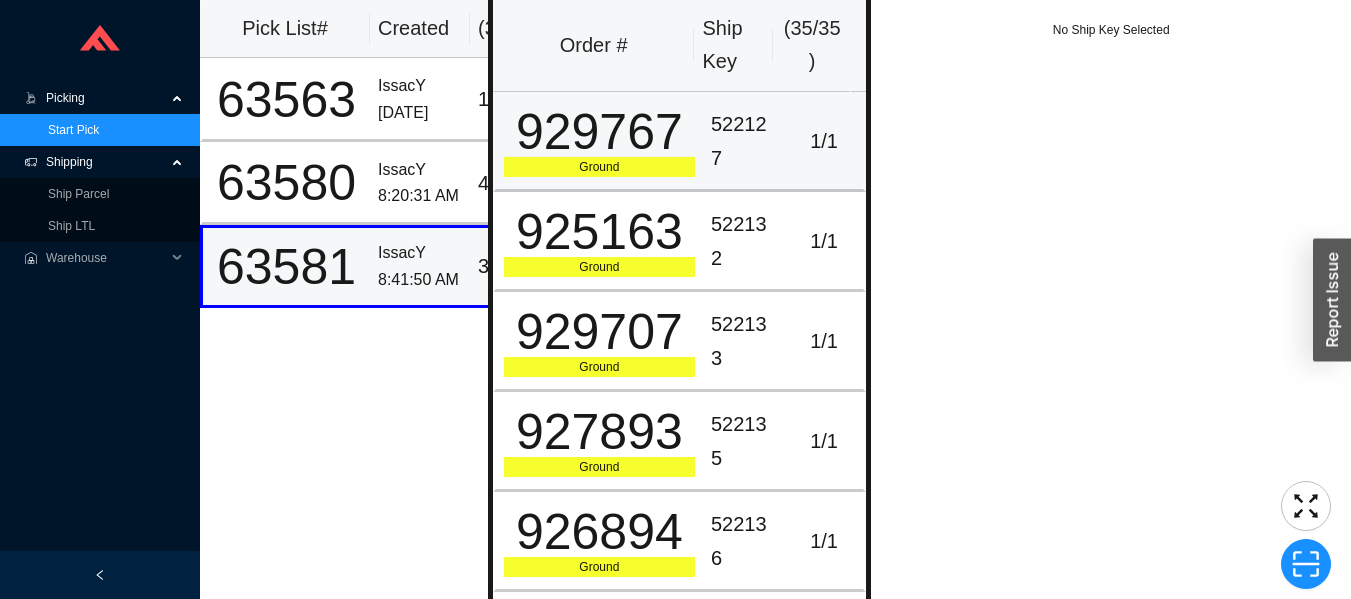 click on "1 / 1" at bounding box center (824, 141) 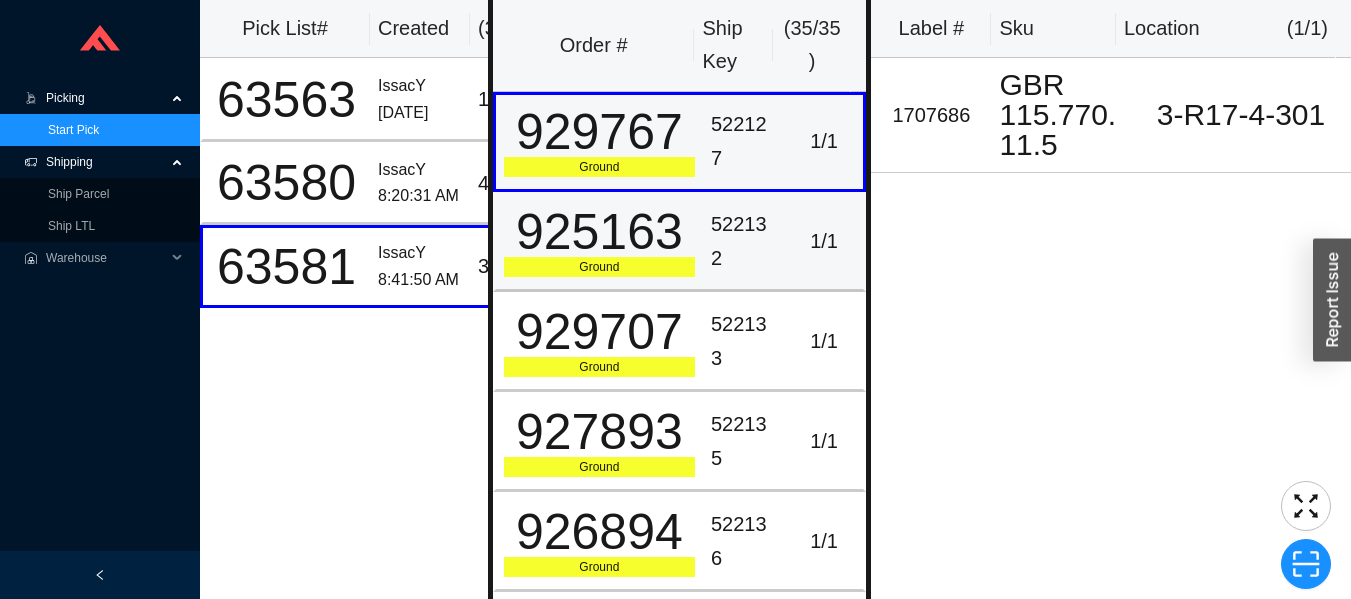 click on "522132" at bounding box center [744, 241] 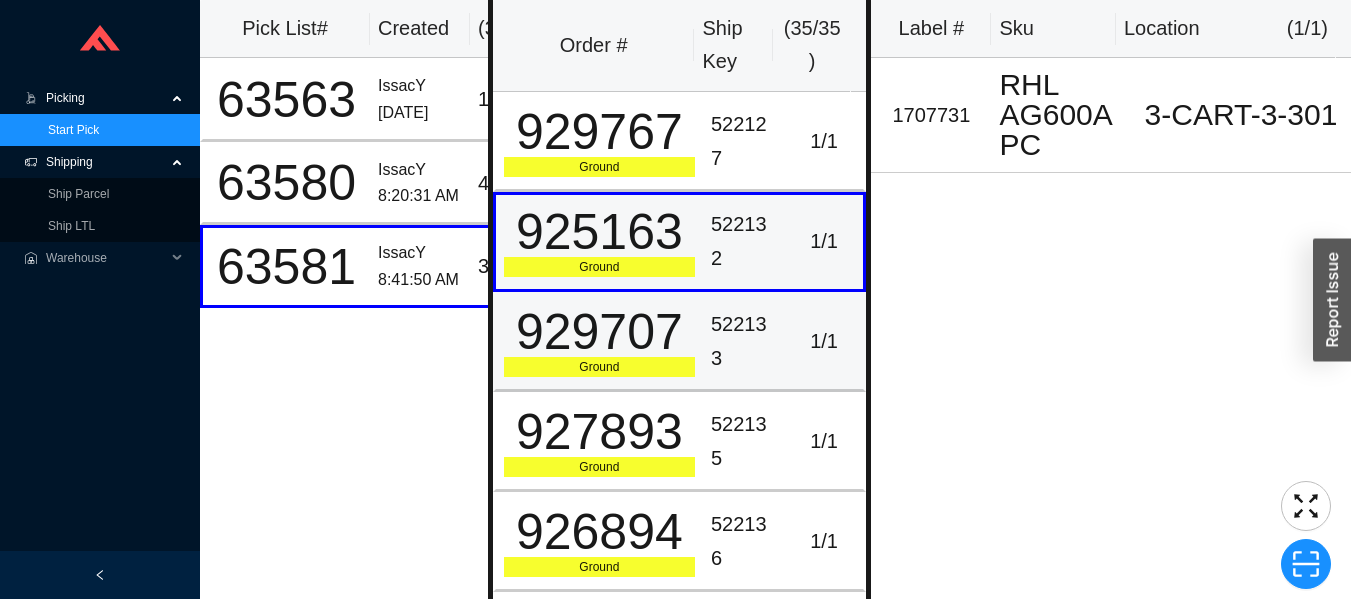 click on "1 / 1" at bounding box center (826, 342) 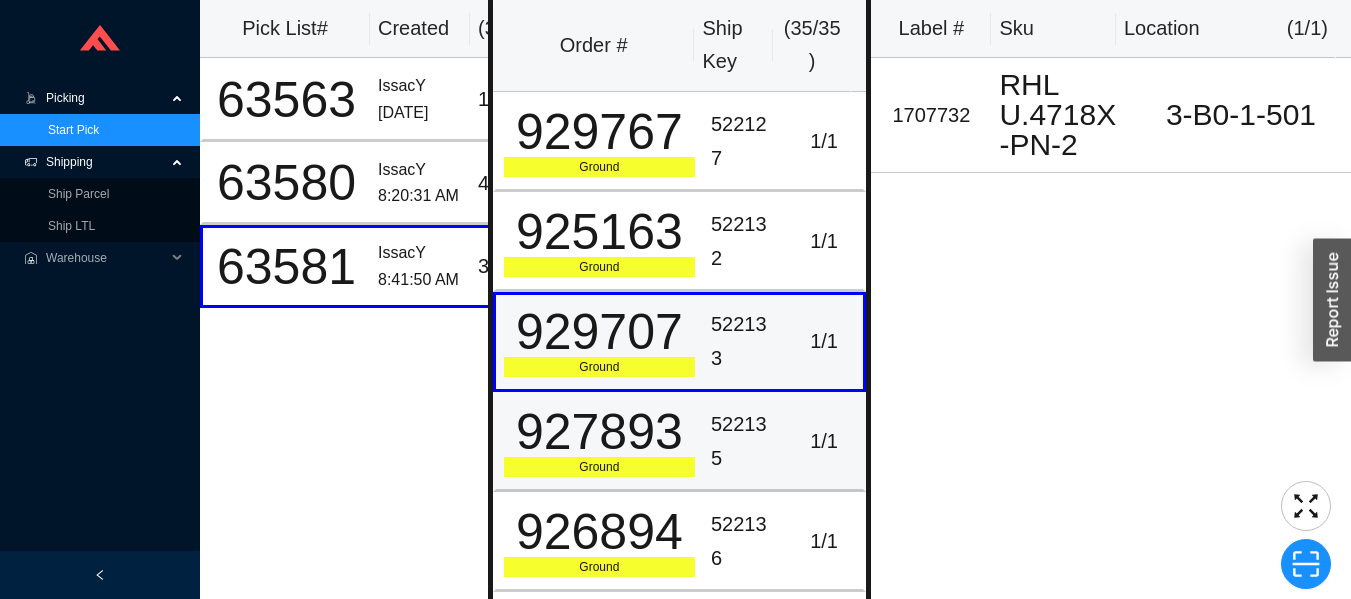 click on "1 / 1" at bounding box center (824, 441) 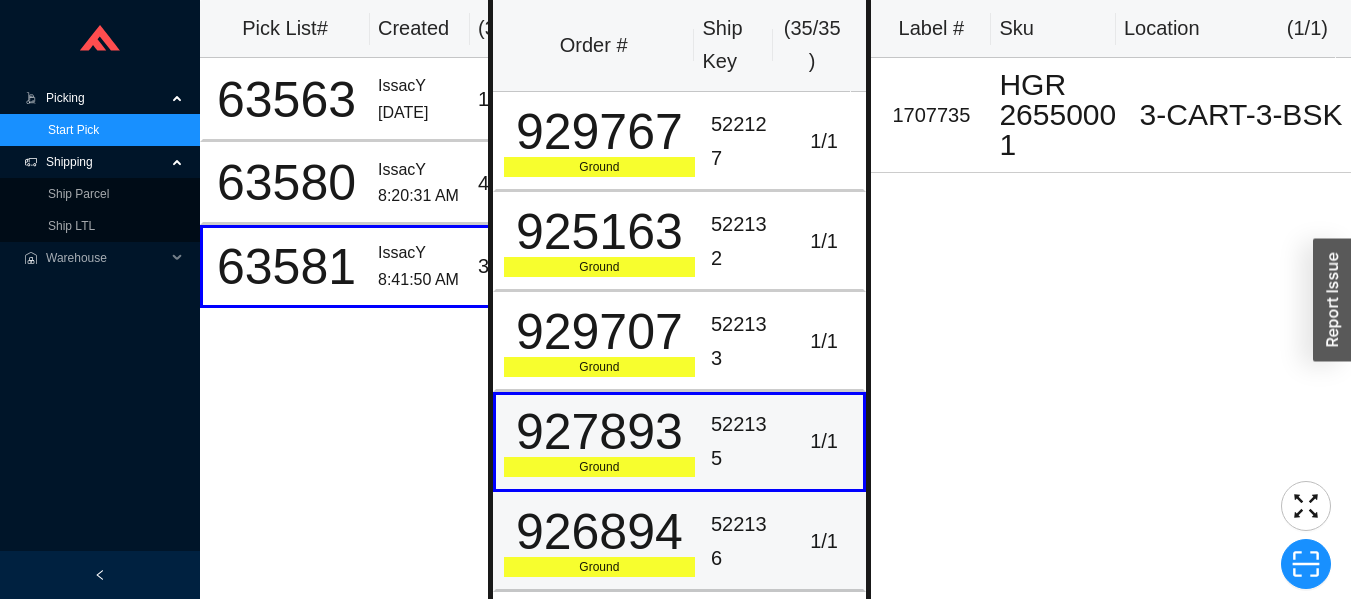 click on "1 / 1" at bounding box center (824, 541) 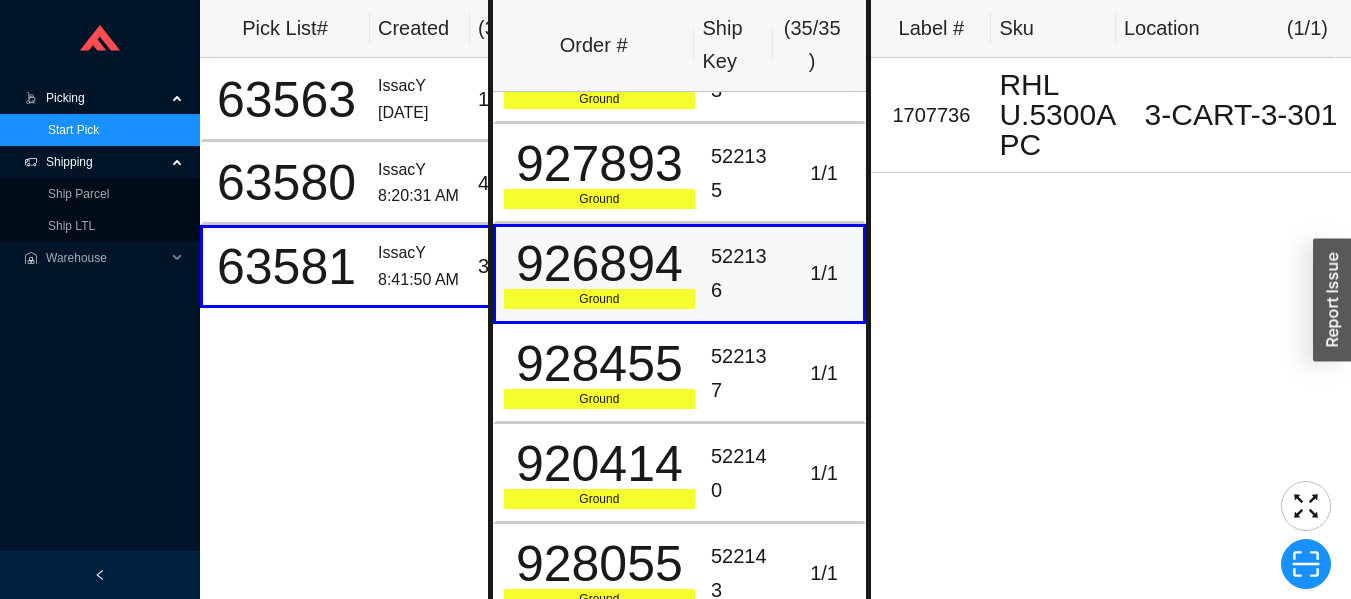 scroll, scrollTop: 280, scrollLeft: 0, axis: vertical 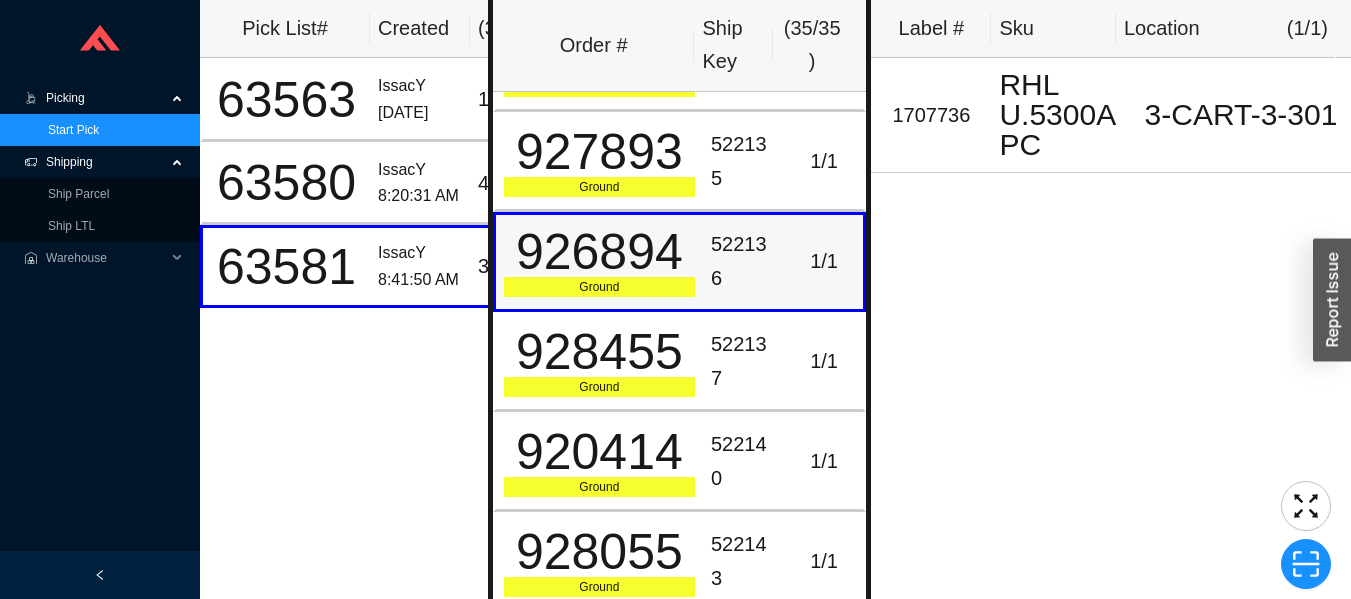 click on "1 / 1" at bounding box center [824, 361] 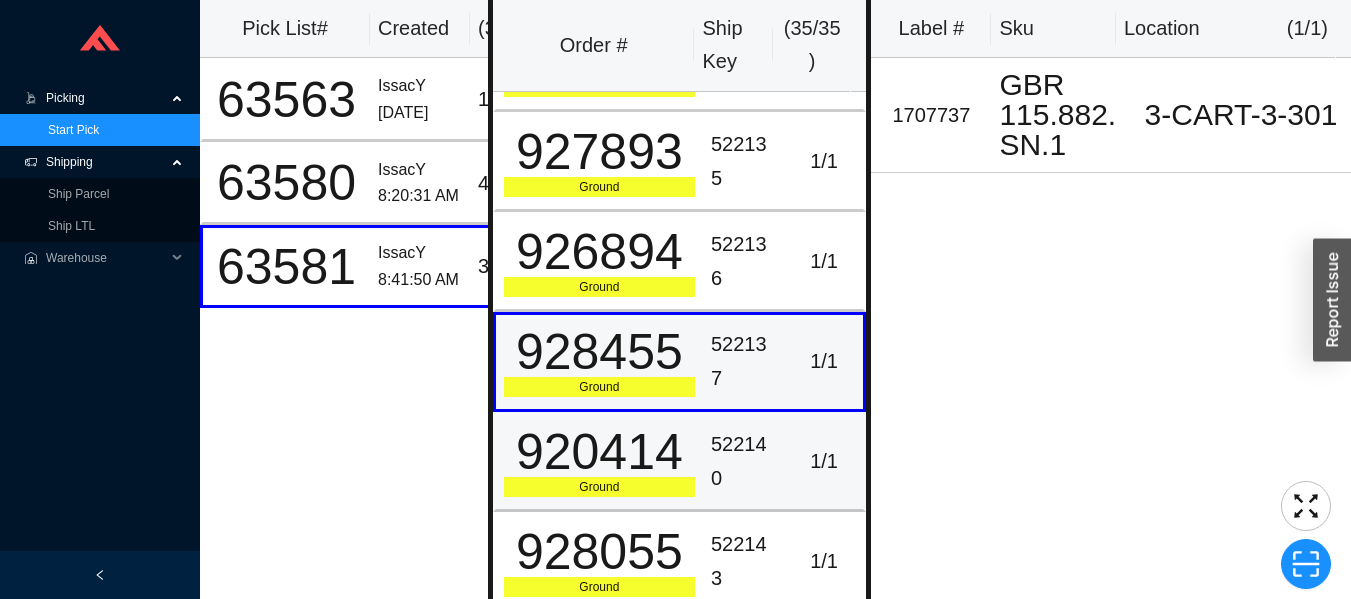 click on "1 / 1" at bounding box center [824, 461] 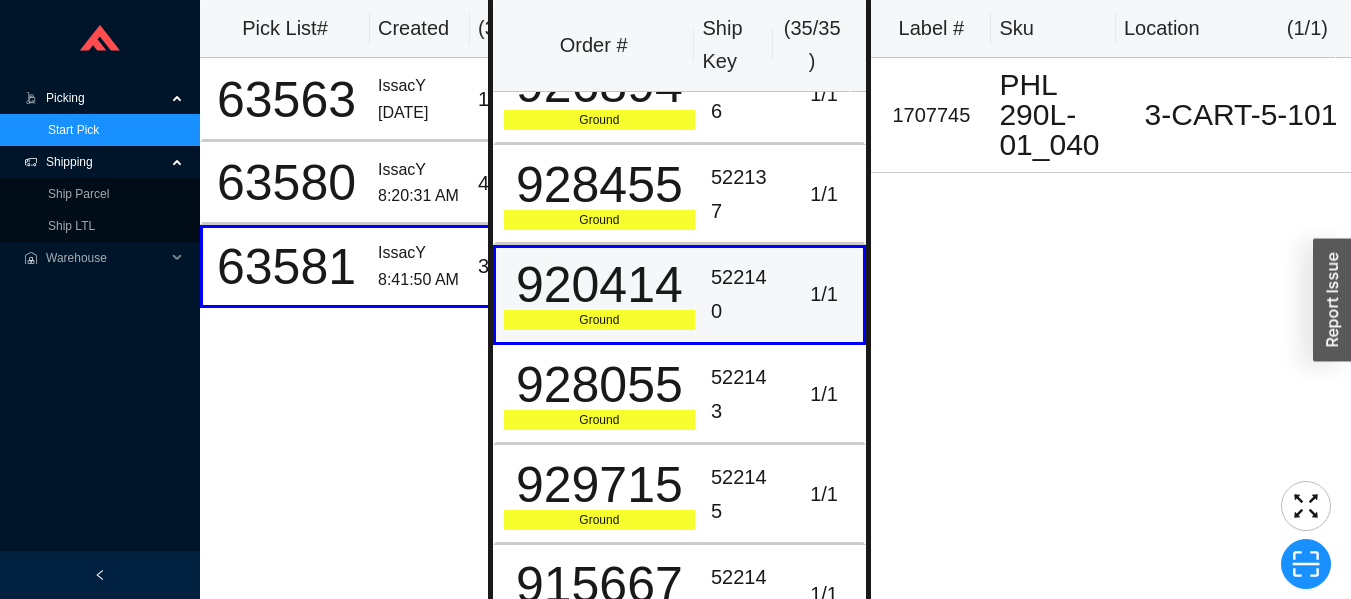 scroll, scrollTop: 476, scrollLeft: 0, axis: vertical 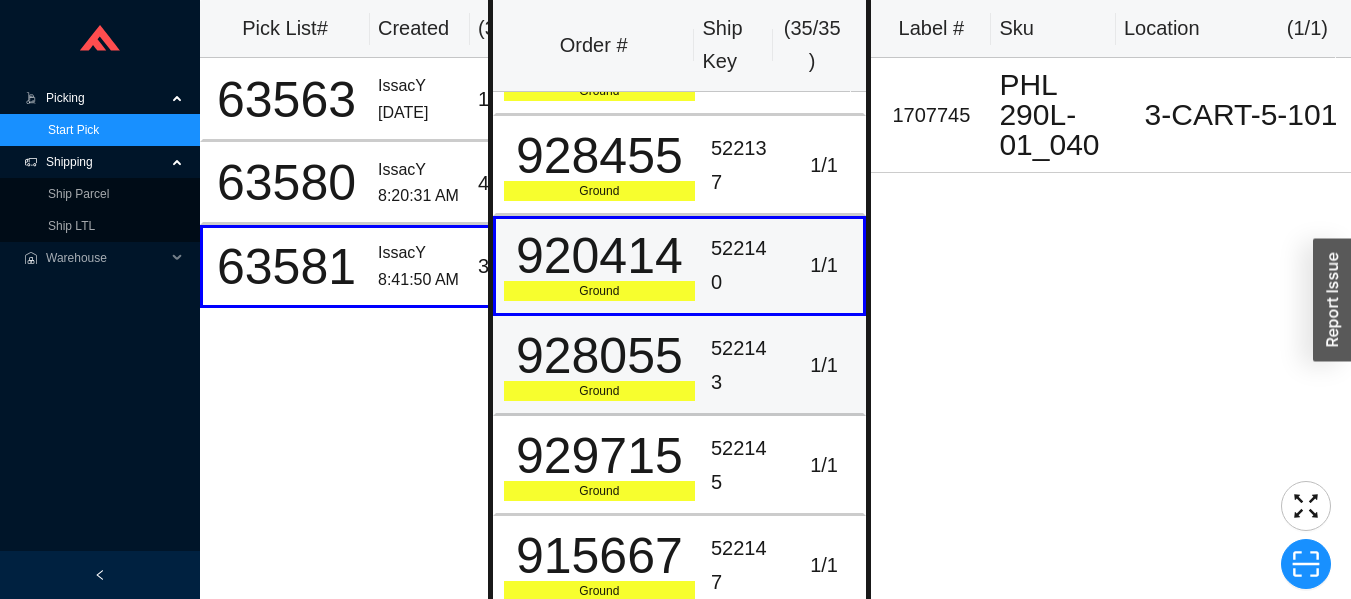 click on "1 / 1" at bounding box center [824, 365] 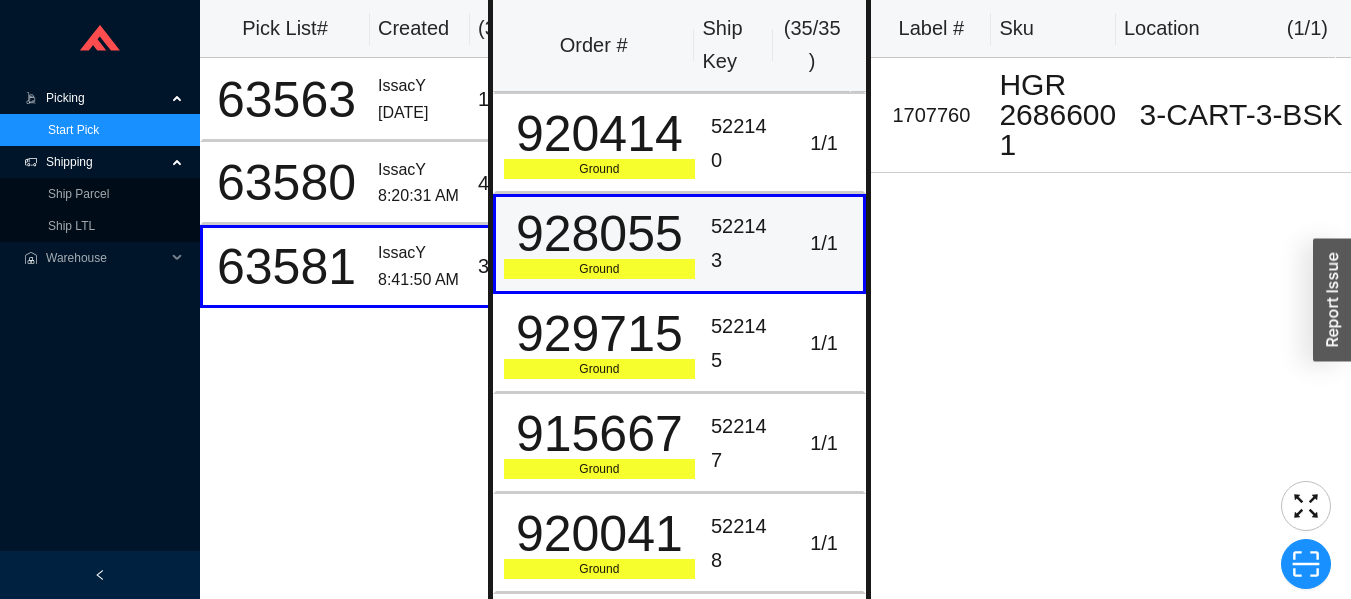 scroll, scrollTop: 601, scrollLeft: 0, axis: vertical 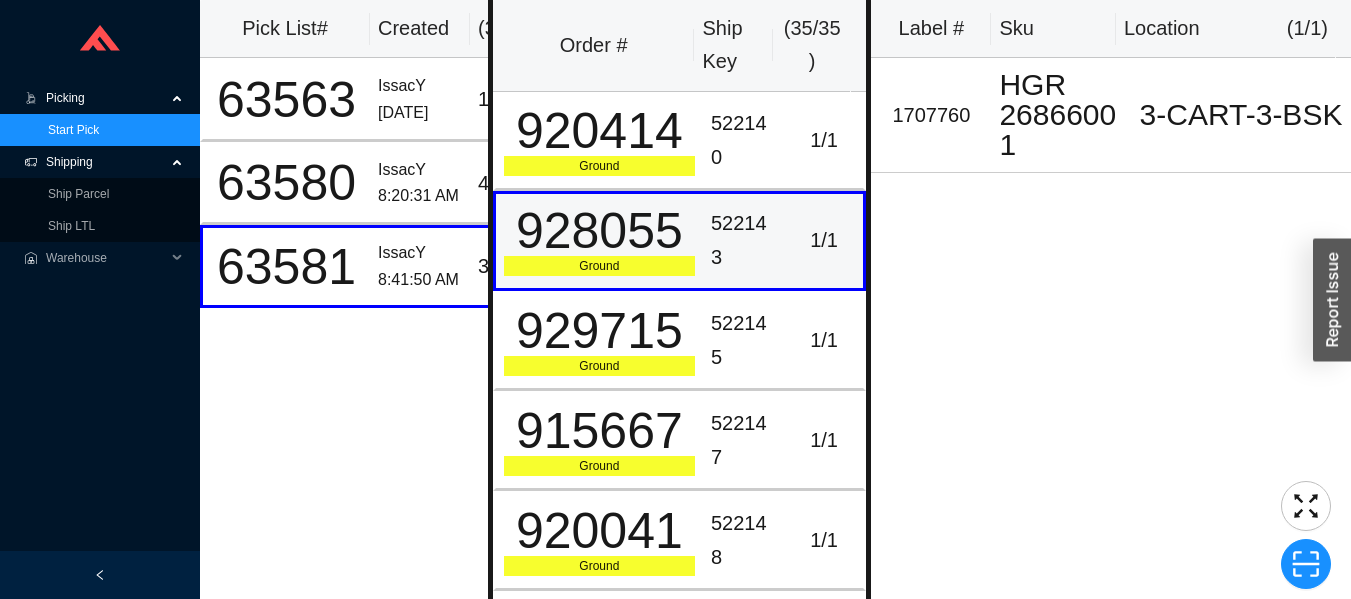 click on "1 / 1" at bounding box center [824, 340] 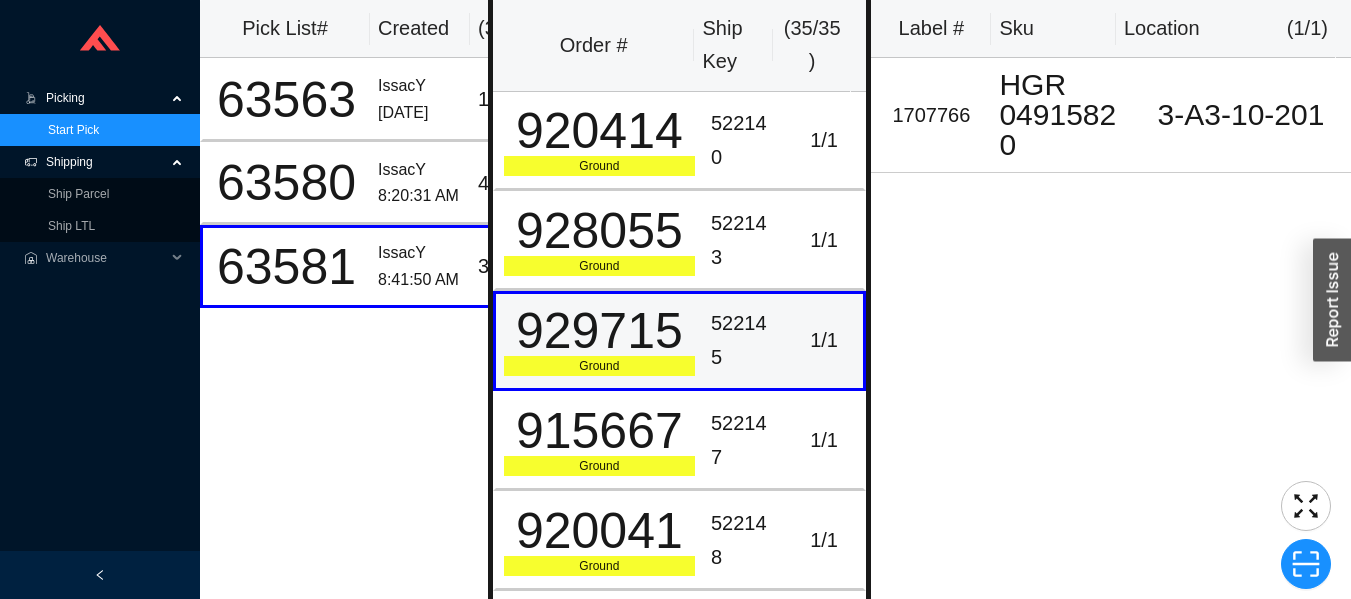click on "1 / 1" at bounding box center (824, 440) 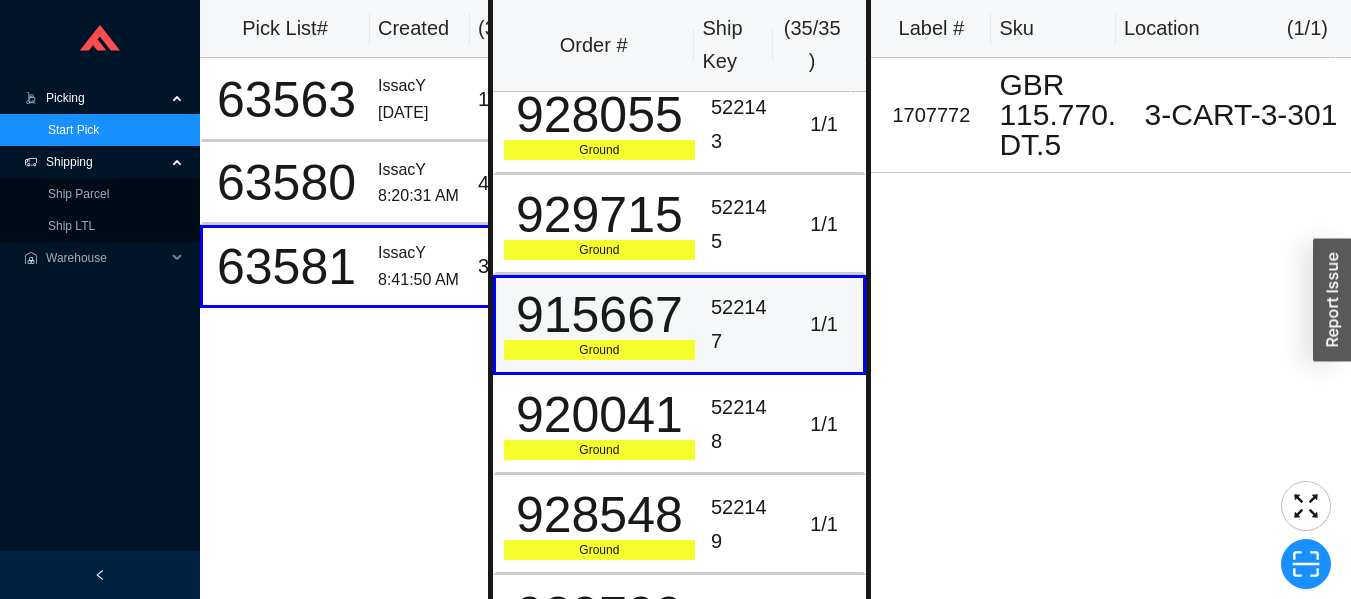 scroll, scrollTop: 732, scrollLeft: 0, axis: vertical 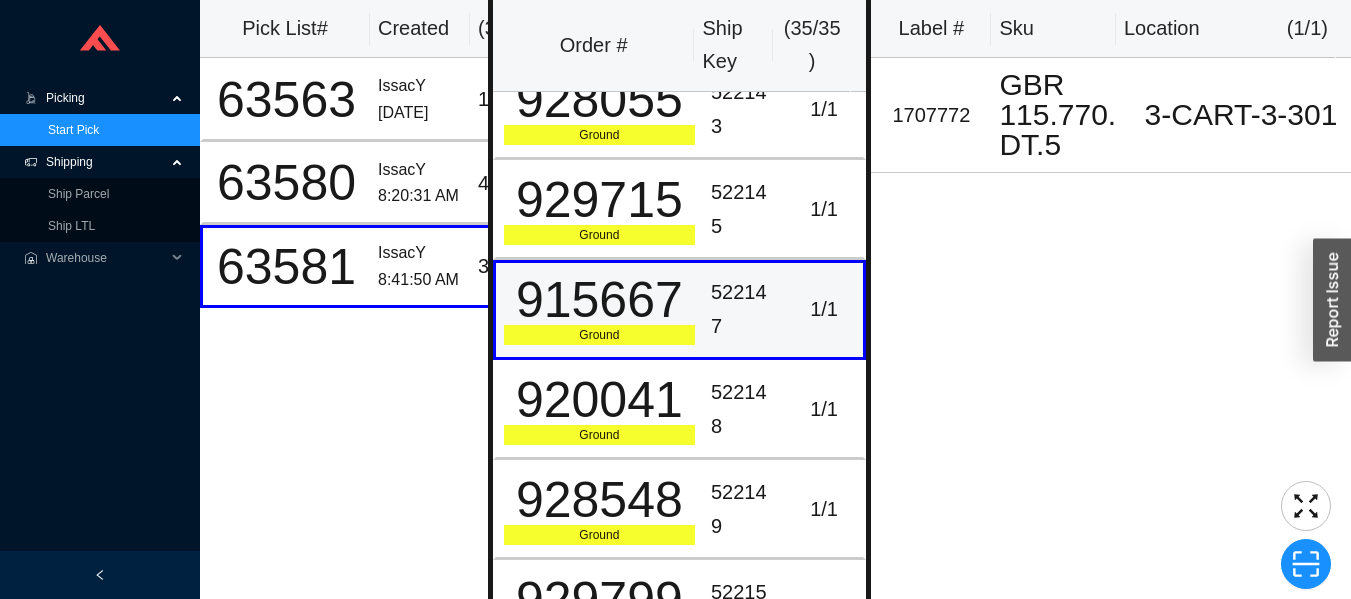 click on "1 / 1" at bounding box center (826, 410) 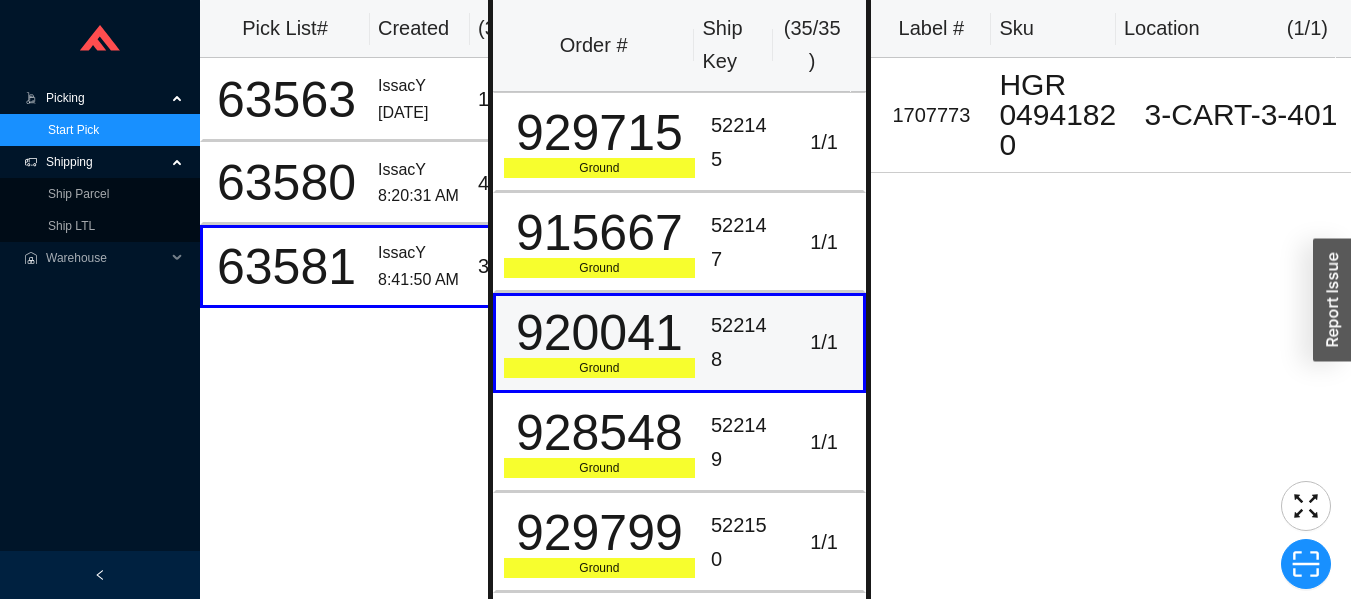 scroll, scrollTop: 819, scrollLeft: 0, axis: vertical 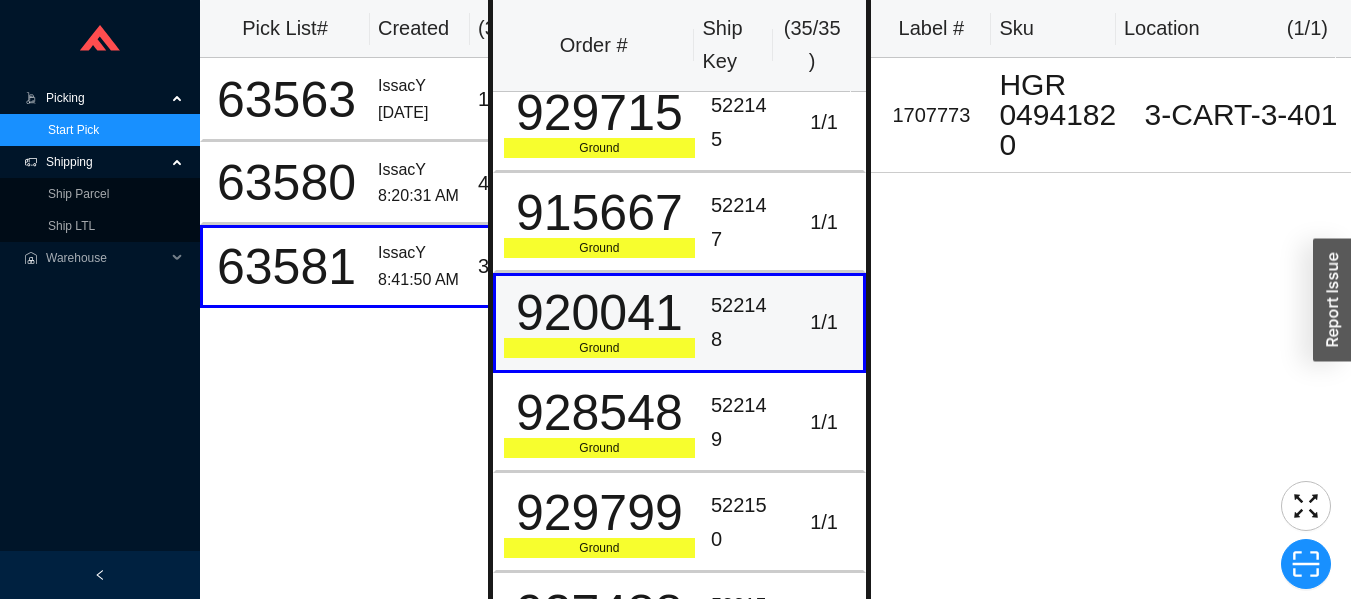 click on "1 / 1" at bounding box center (824, 422) 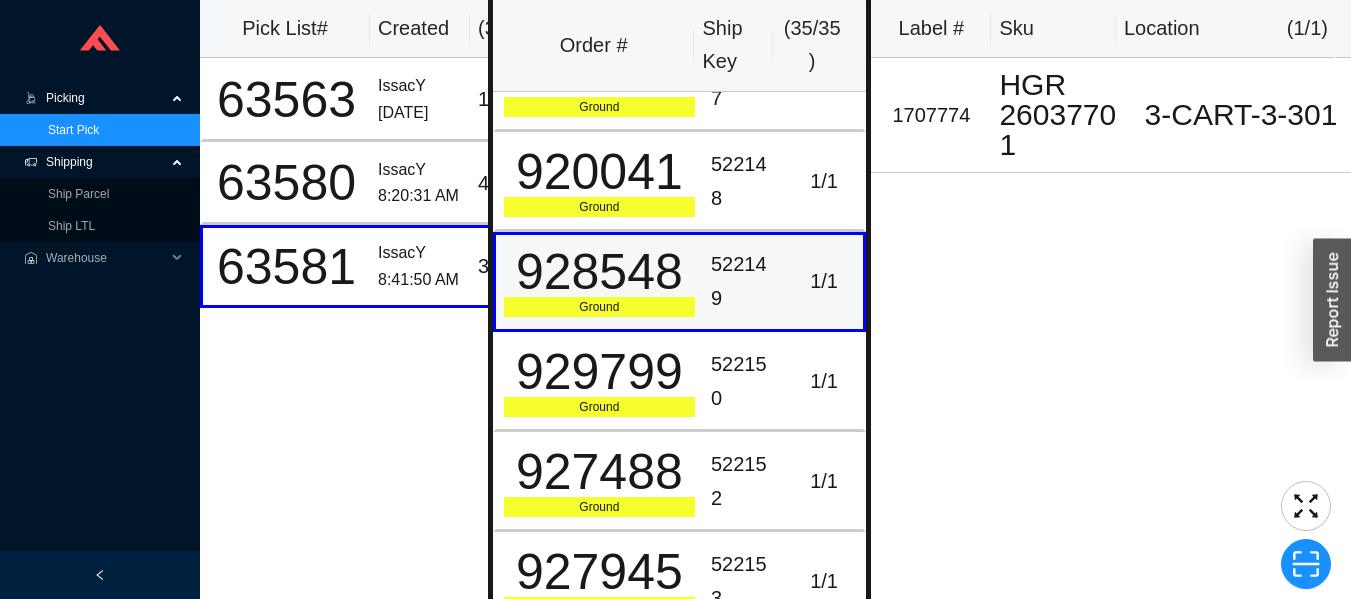 scroll, scrollTop: 962, scrollLeft: 0, axis: vertical 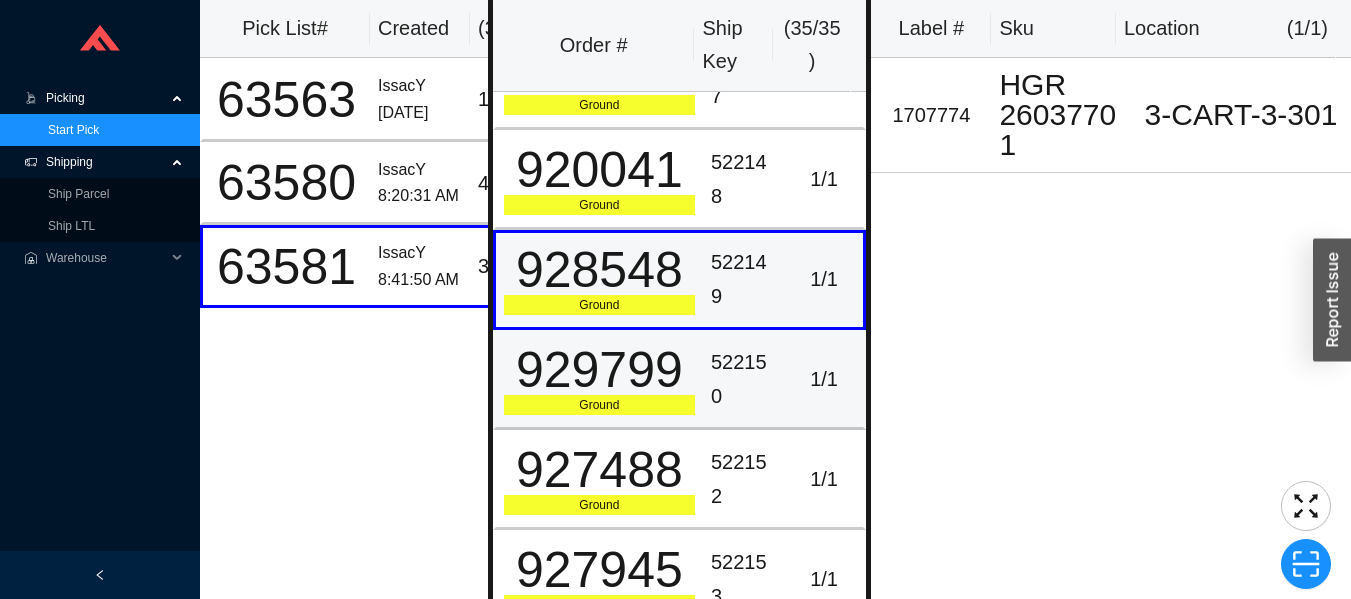 click on "1 / 1" at bounding box center (824, 379) 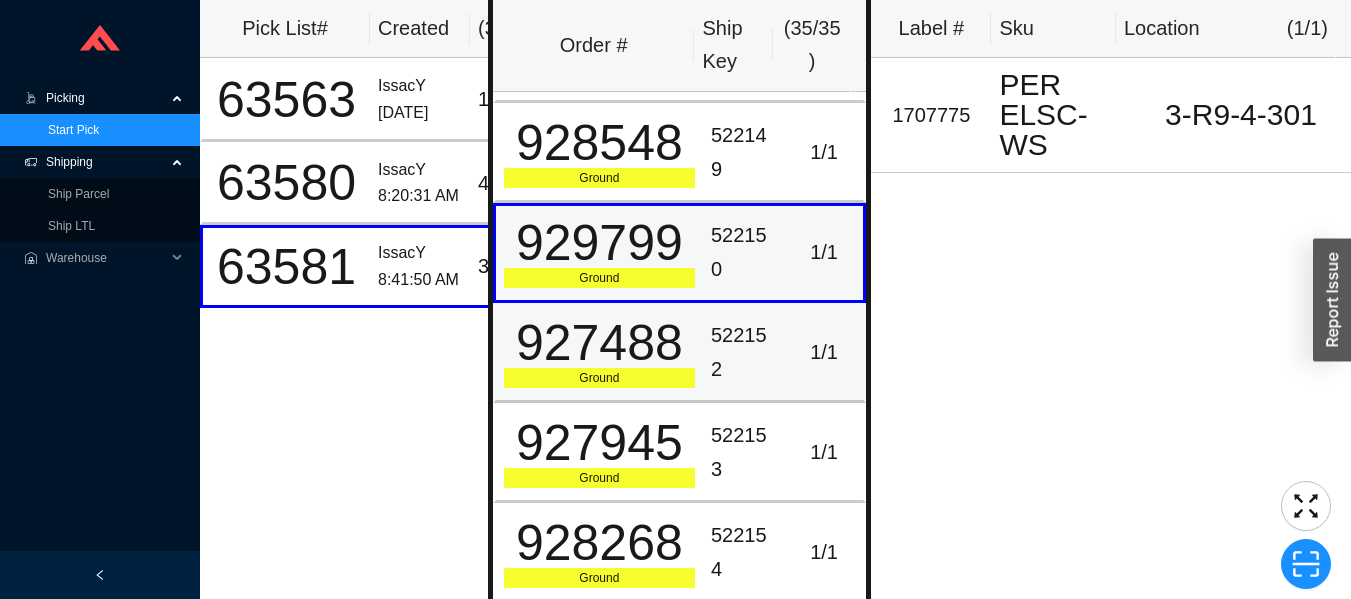 click on "1 / 1" at bounding box center (824, 352) 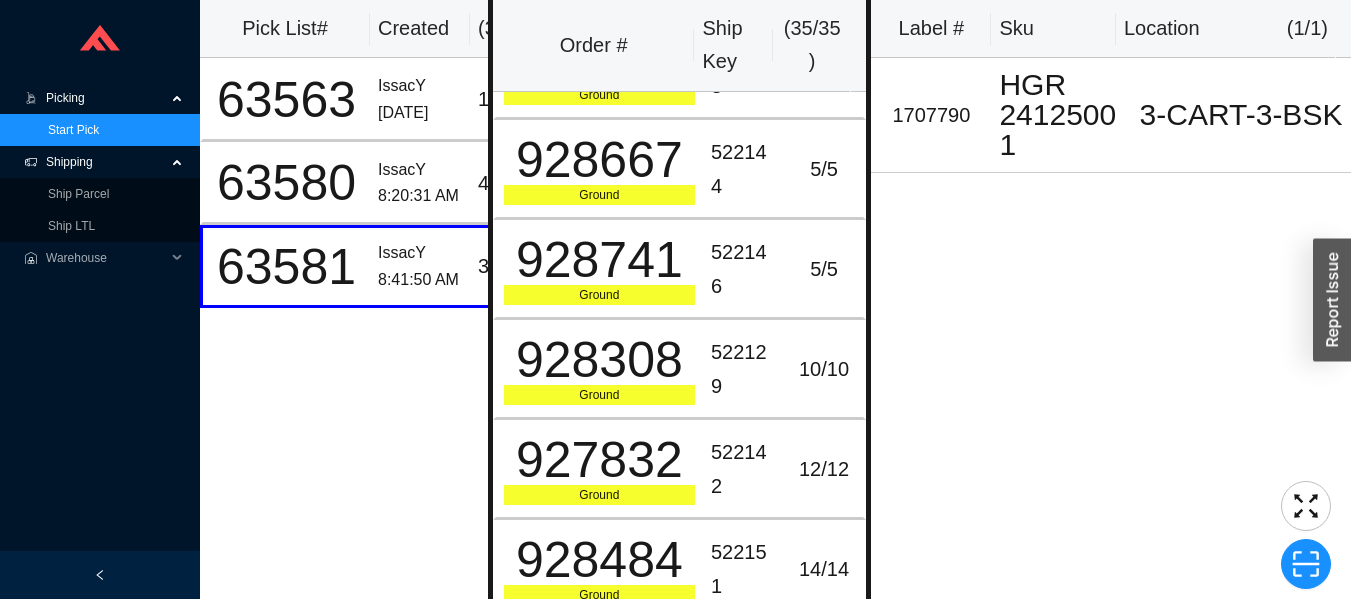 scroll, scrollTop: 2961, scrollLeft: 0, axis: vertical 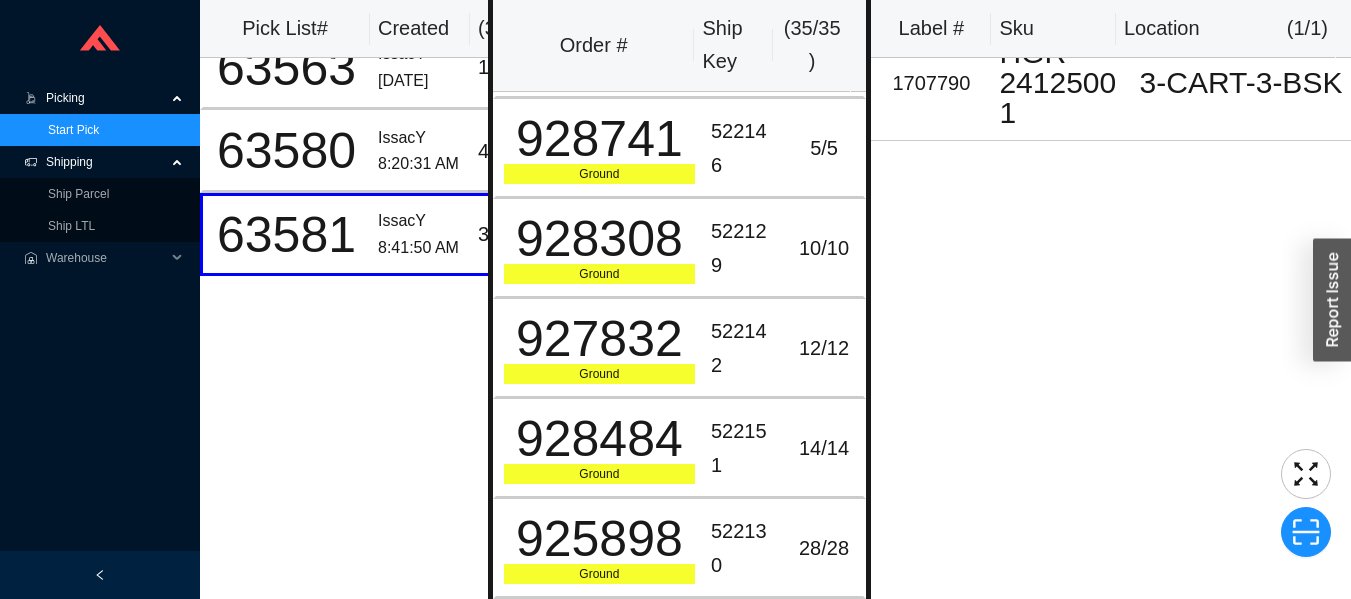 click on "522130" at bounding box center (744, 549) 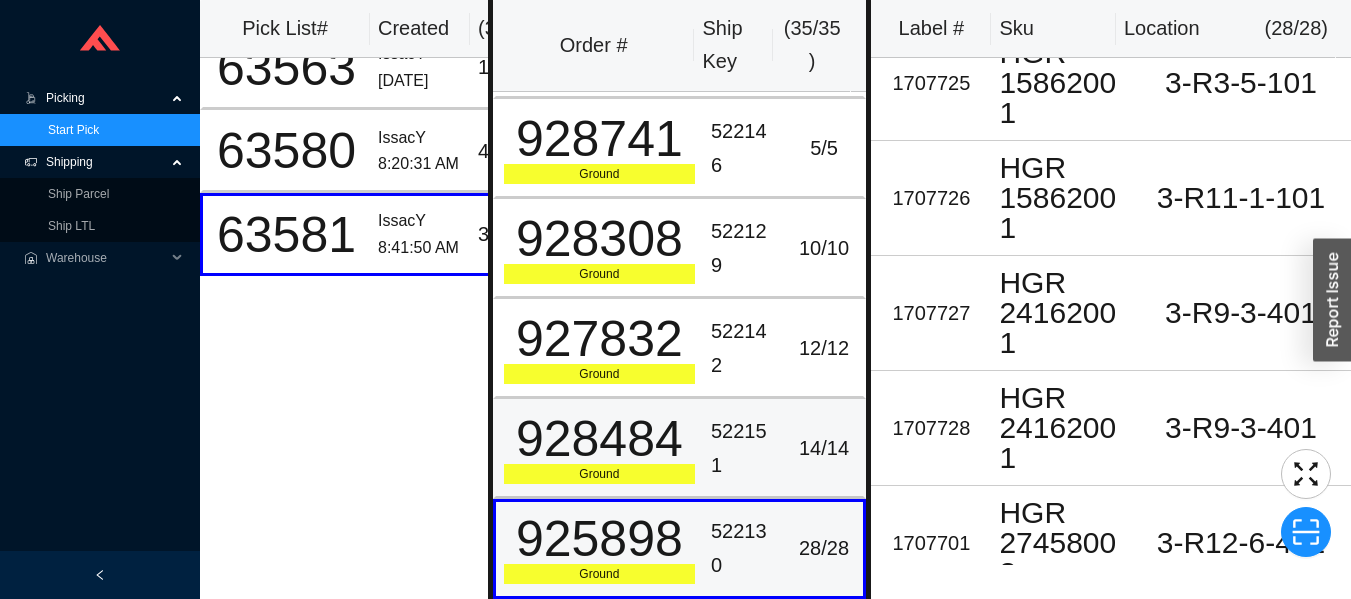 click on "522151" at bounding box center (744, 448) 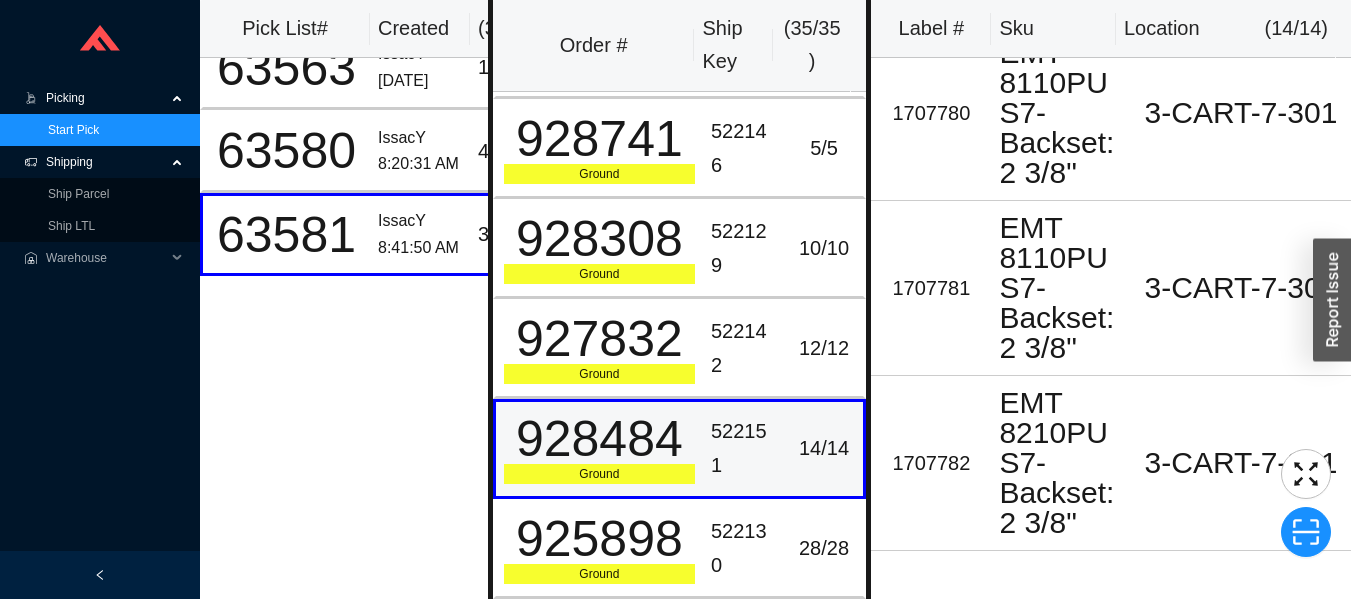 click on "522142" at bounding box center (744, 348) 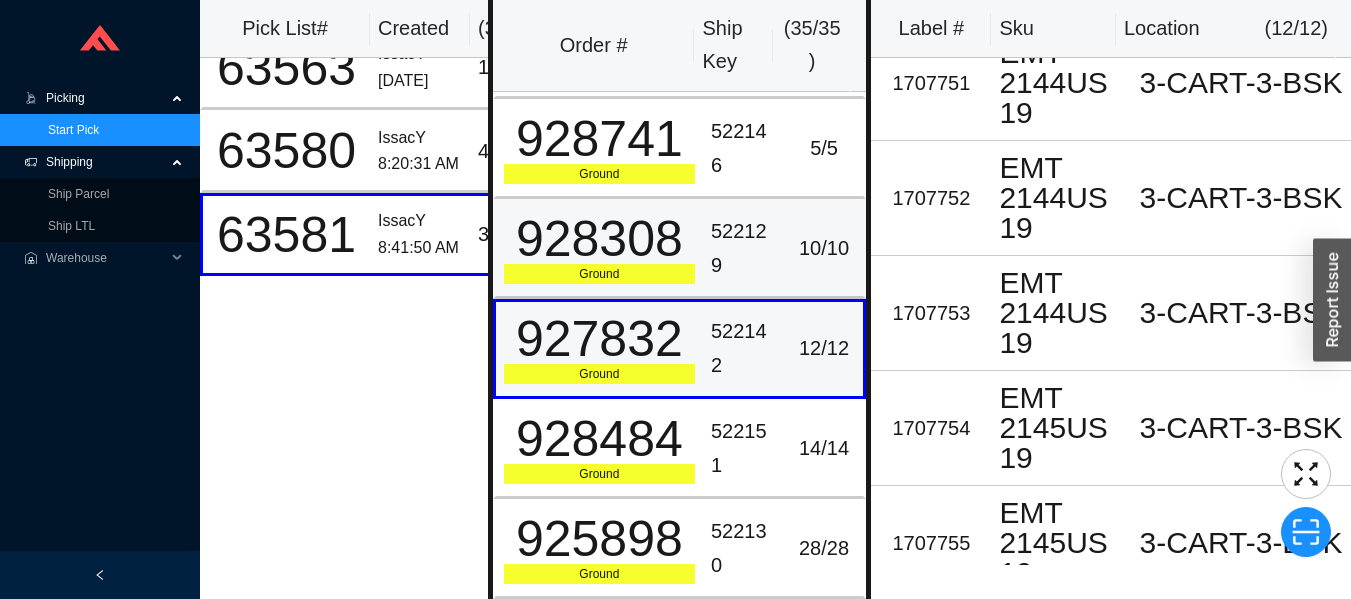 click on "522129" at bounding box center (744, 248) 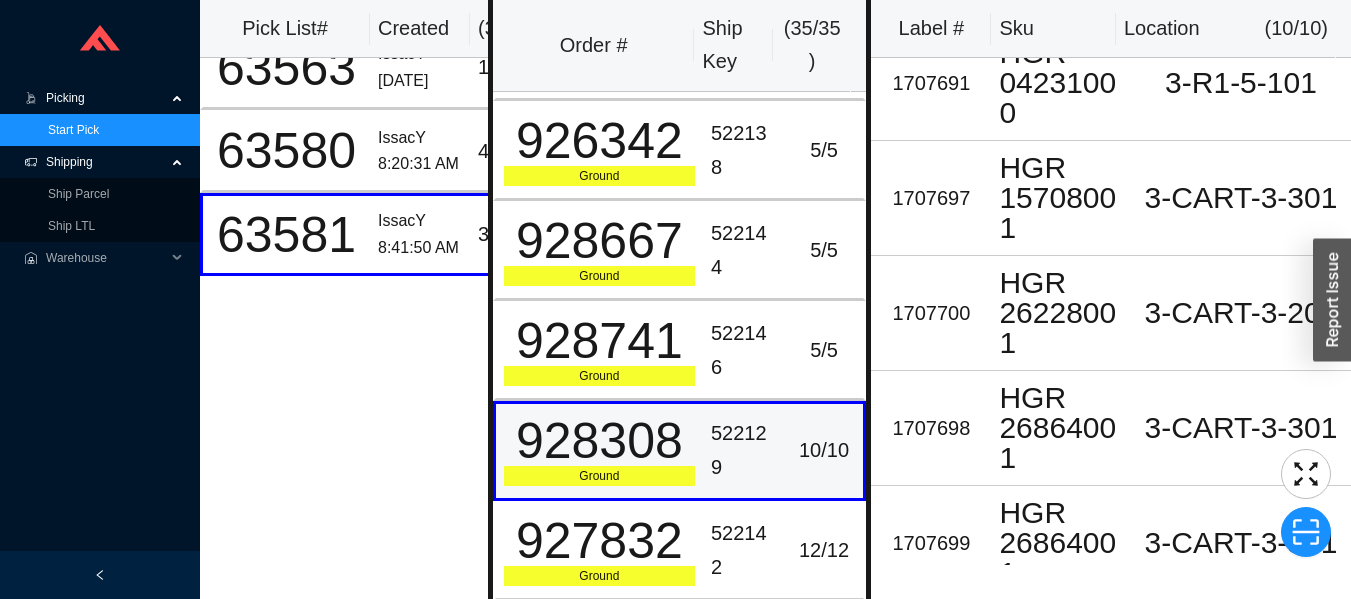 scroll, scrollTop: 2730, scrollLeft: 0, axis: vertical 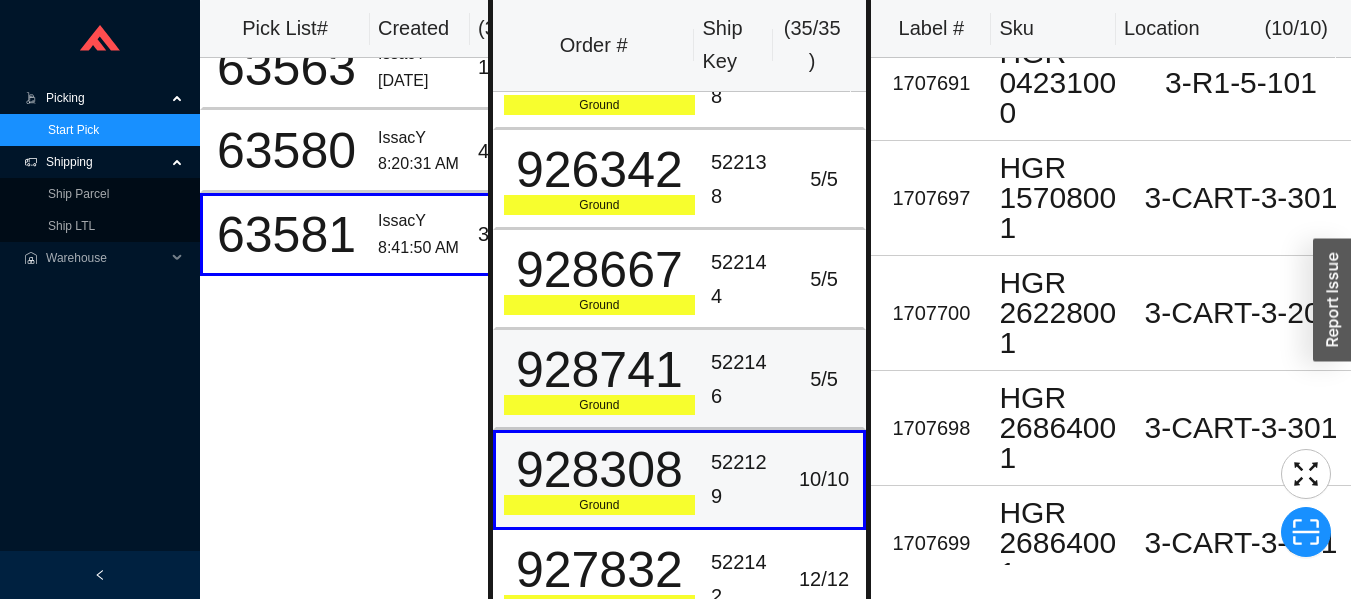 click on "5 / 5" at bounding box center [826, 380] 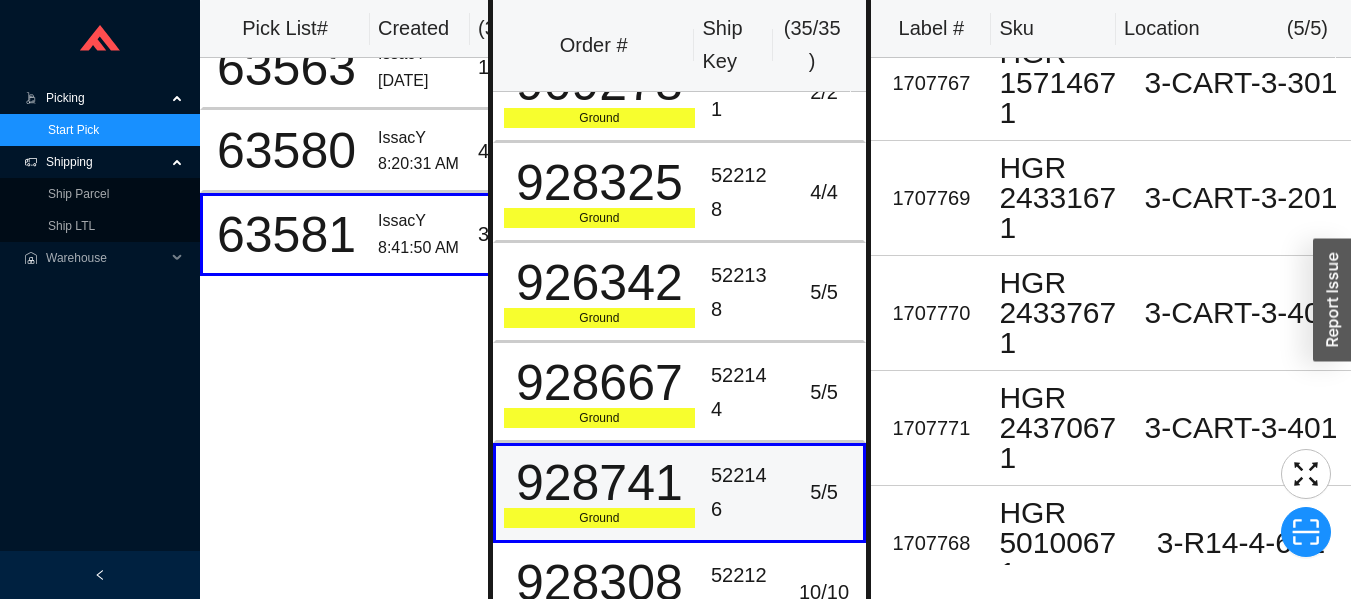 scroll, scrollTop: 2612, scrollLeft: 0, axis: vertical 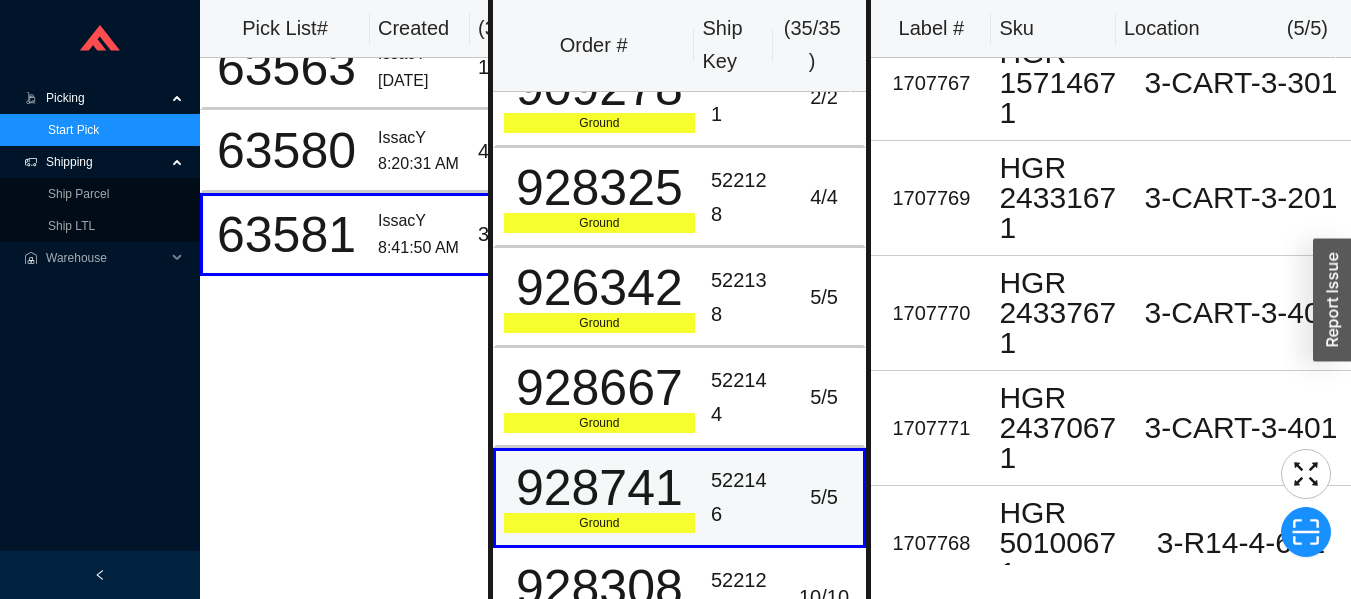 click on "522144" at bounding box center (744, 397) 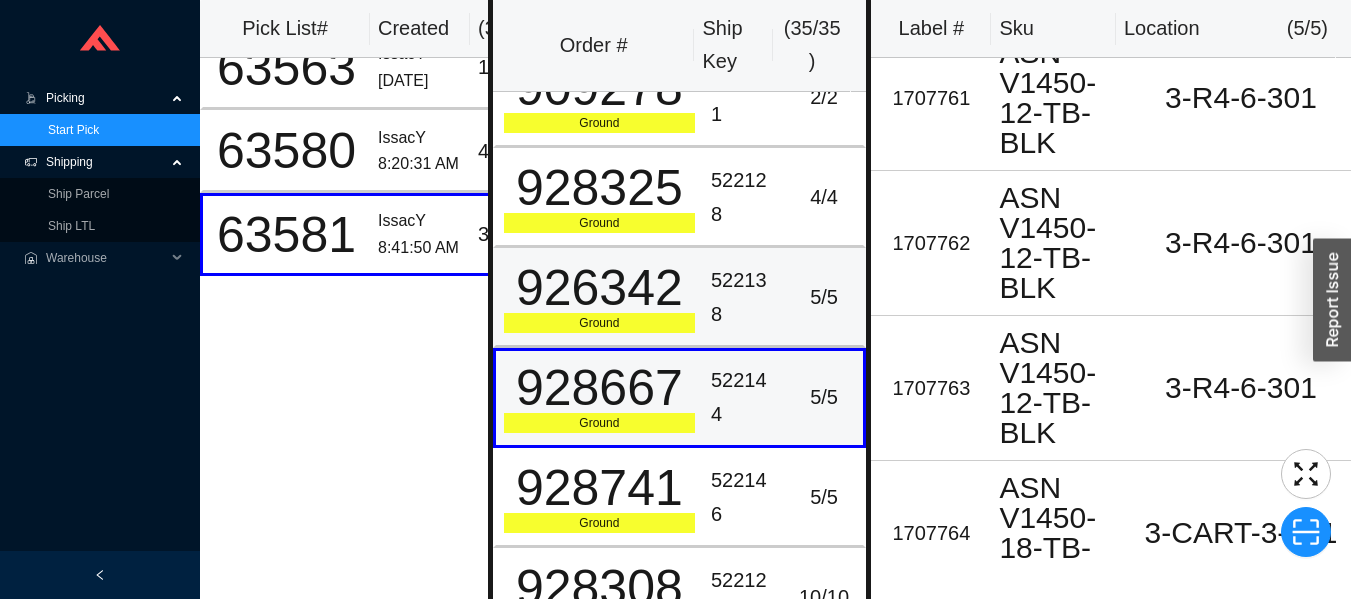 click on "522138" at bounding box center (744, 298) 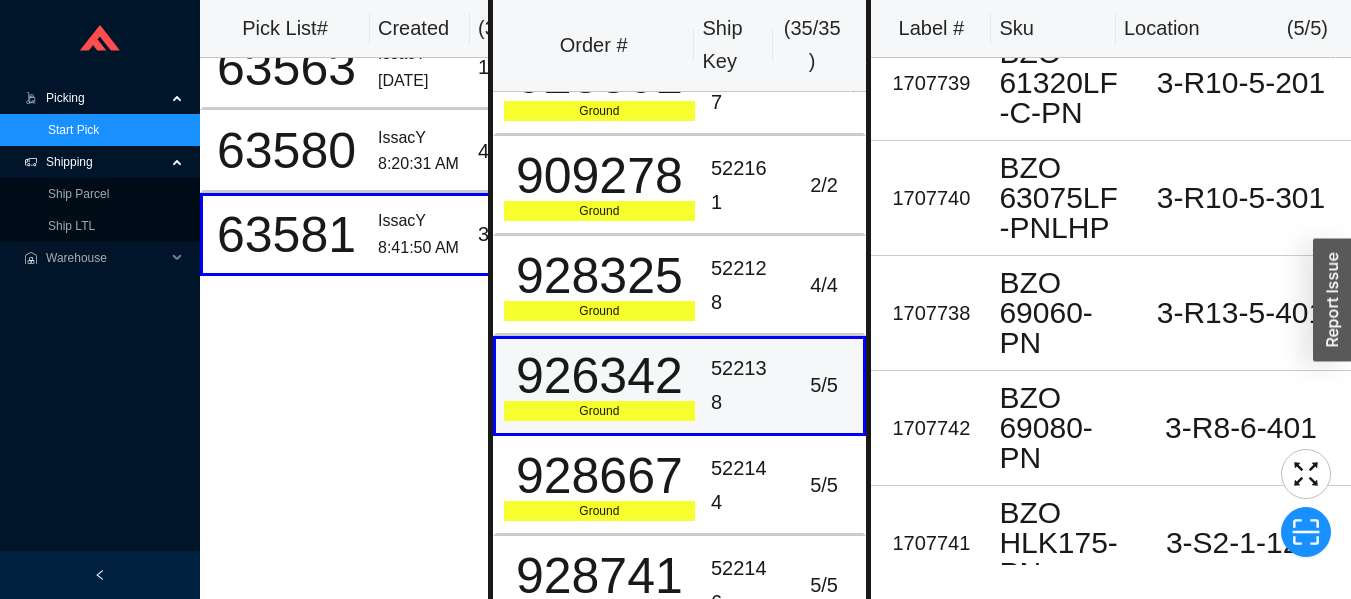 scroll, scrollTop: 2524, scrollLeft: 0, axis: vertical 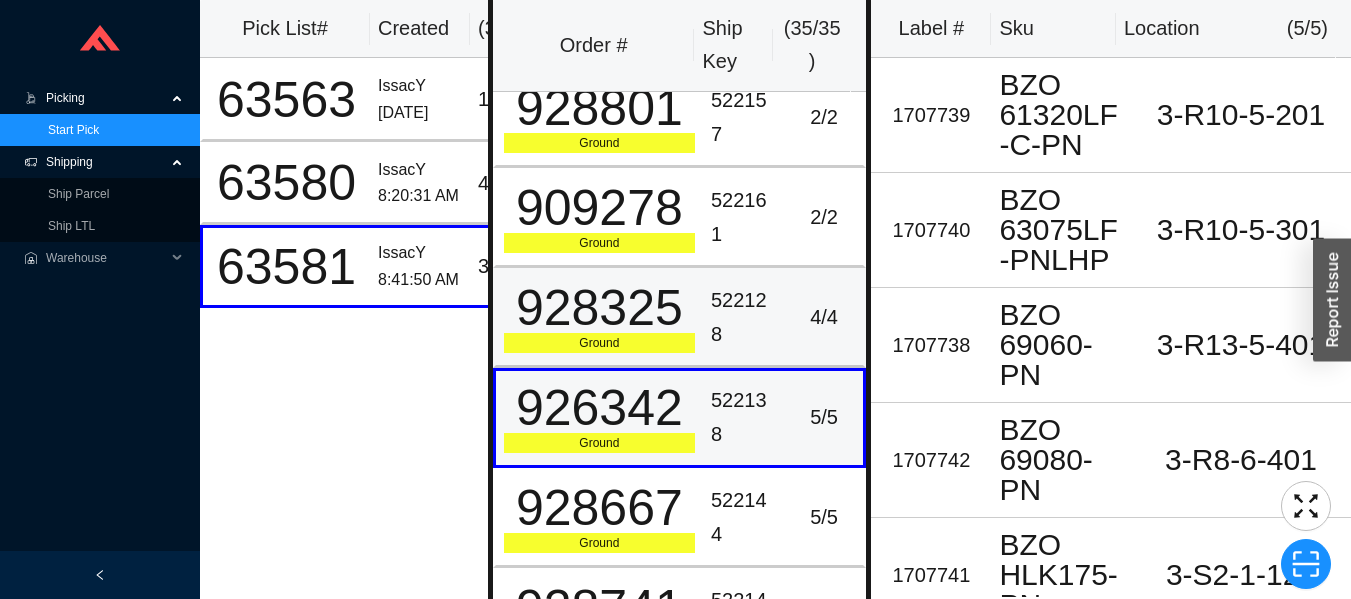 click on "928325" at bounding box center [599, 308] 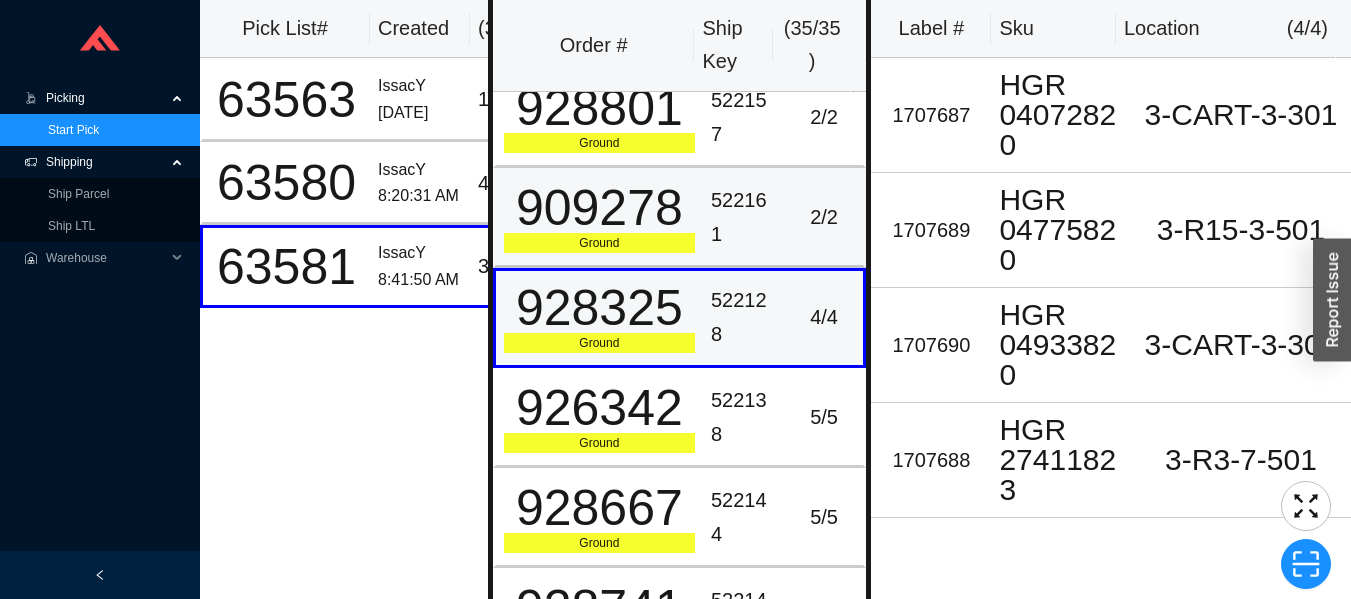 click on "522161" at bounding box center [744, 217] 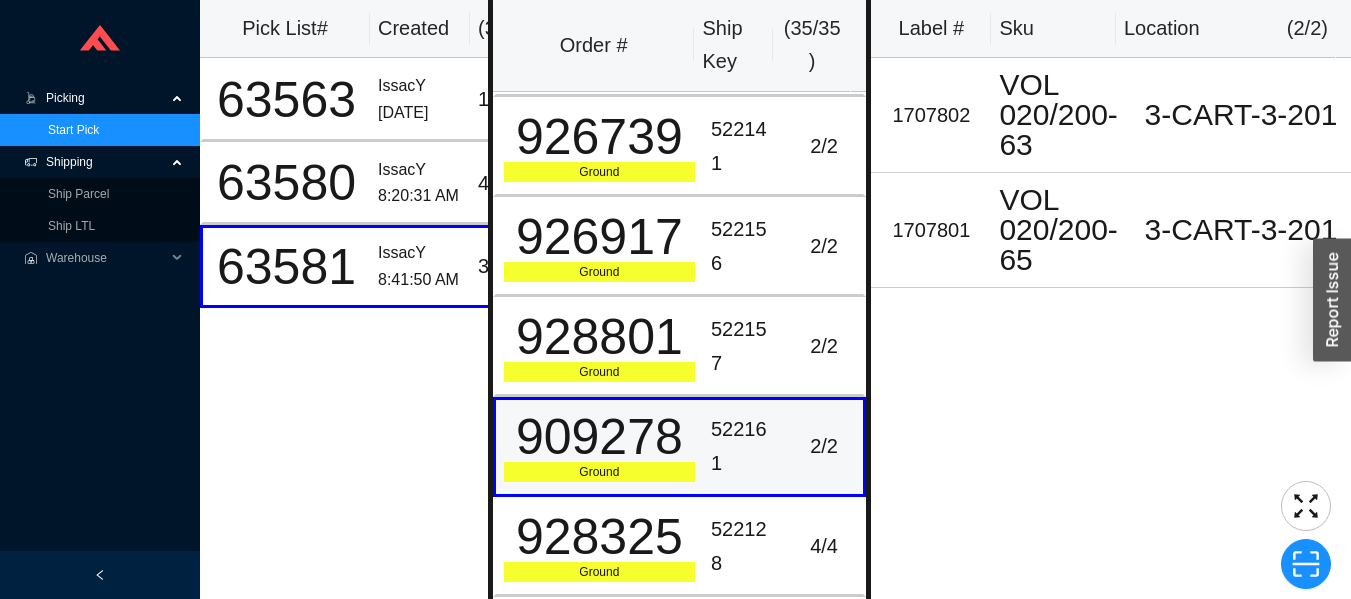 scroll, scrollTop: 2293, scrollLeft: 0, axis: vertical 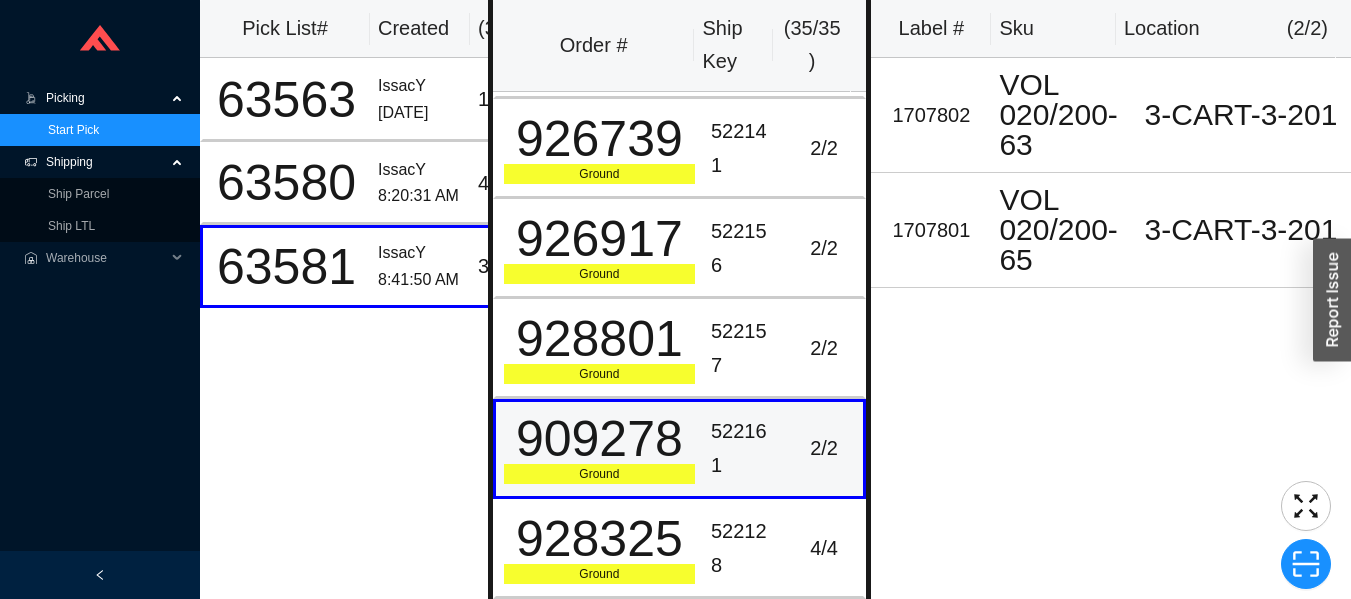 click on "522157" at bounding box center (744, 348) 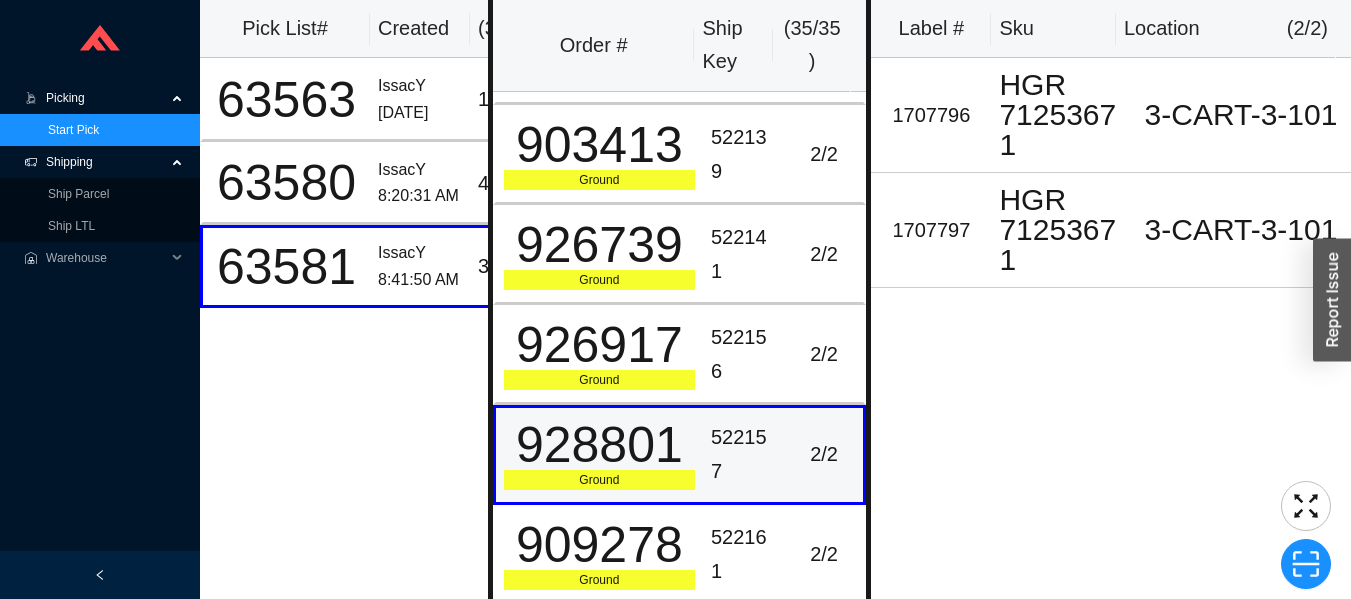 scroll, scrollTop: 2173, scrollLeft: 0, axis: vertical 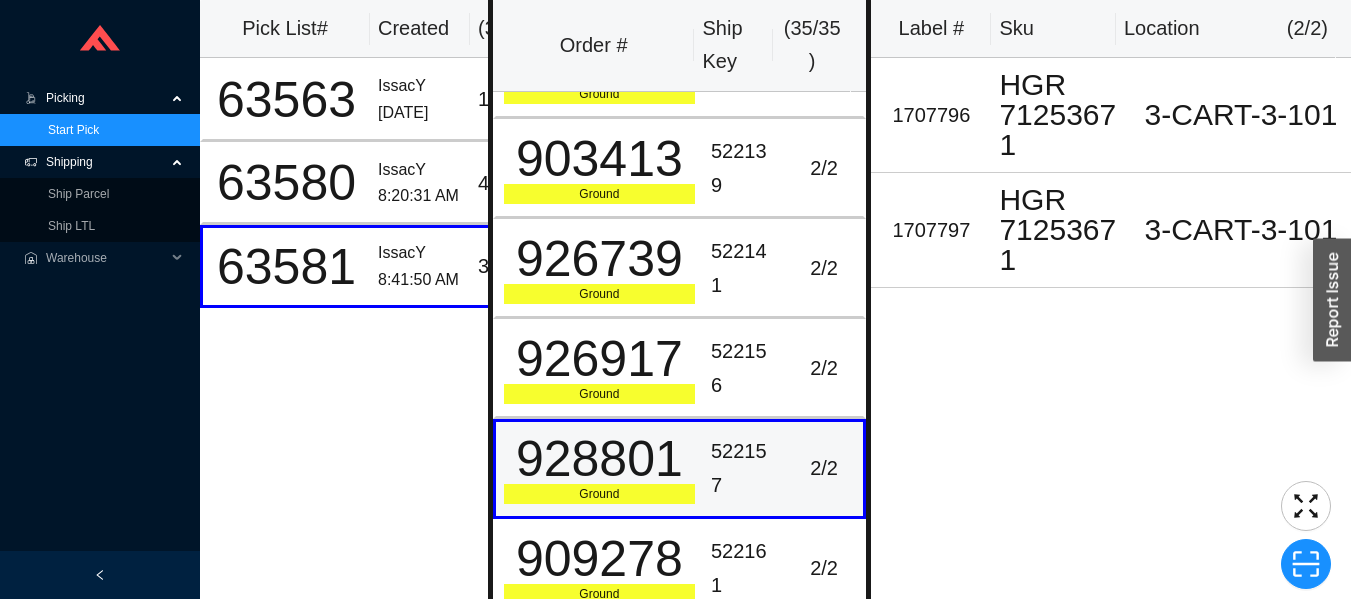 click on "522156" at bounding box center [744, 368] 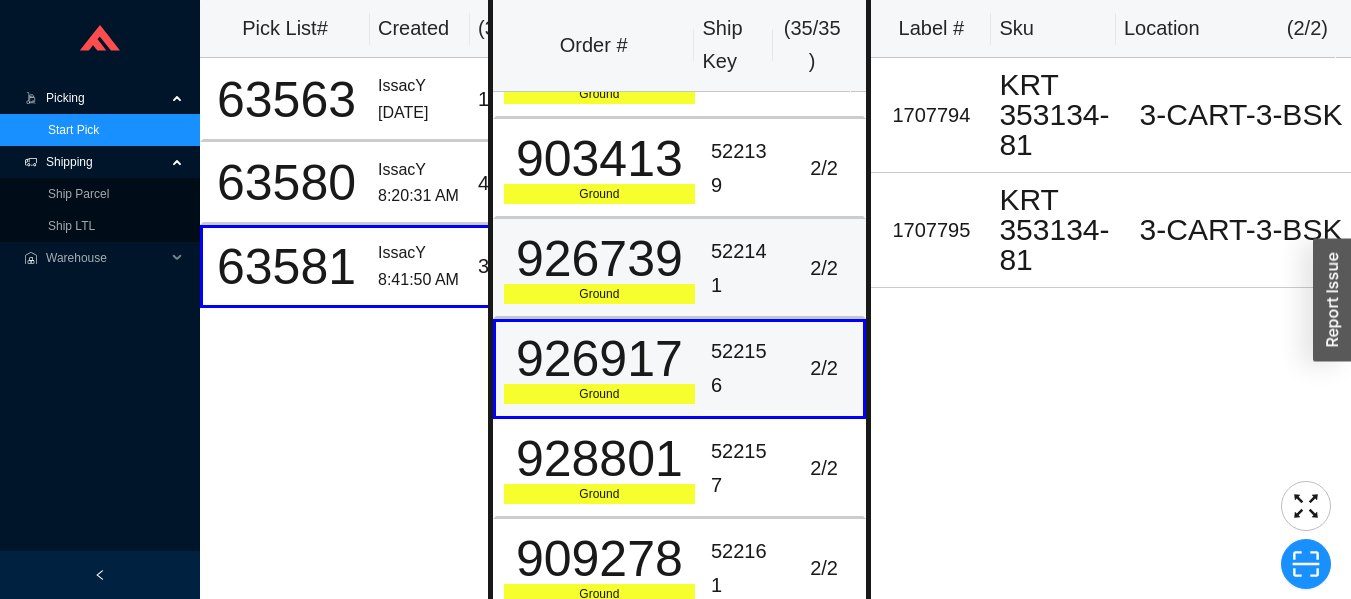 click on "522141" at bounding box center (744, 268) 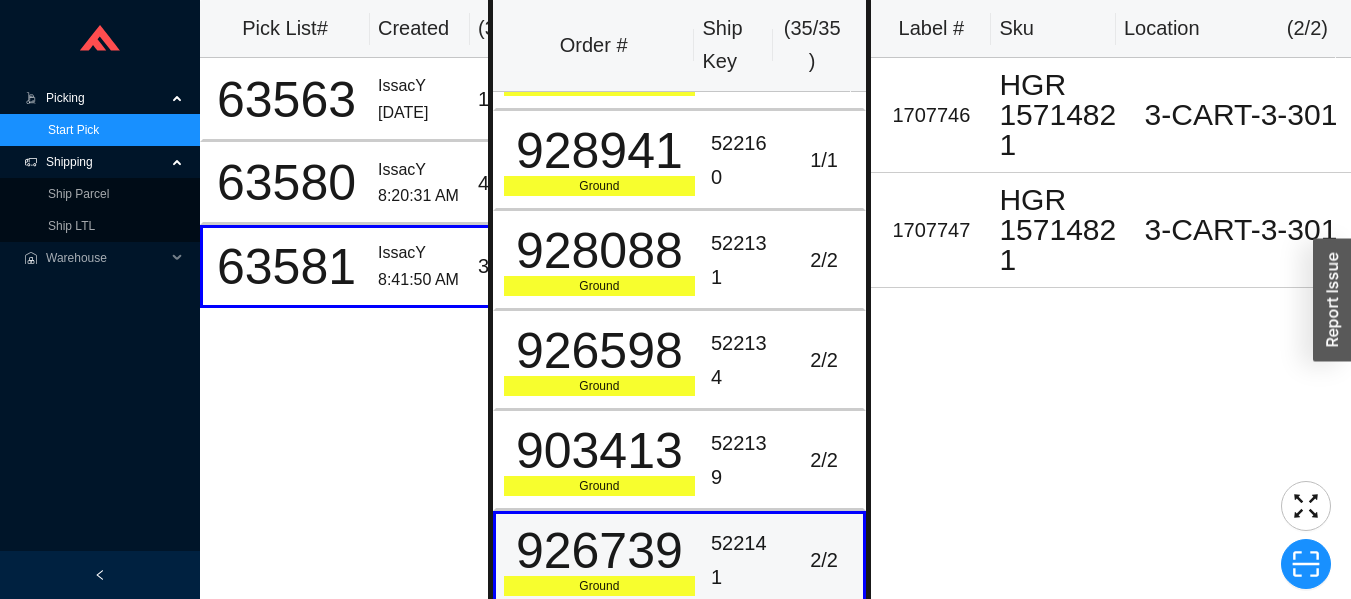 scroll, scrollTop: 1863, scrollLeft: 0, axis: vertical 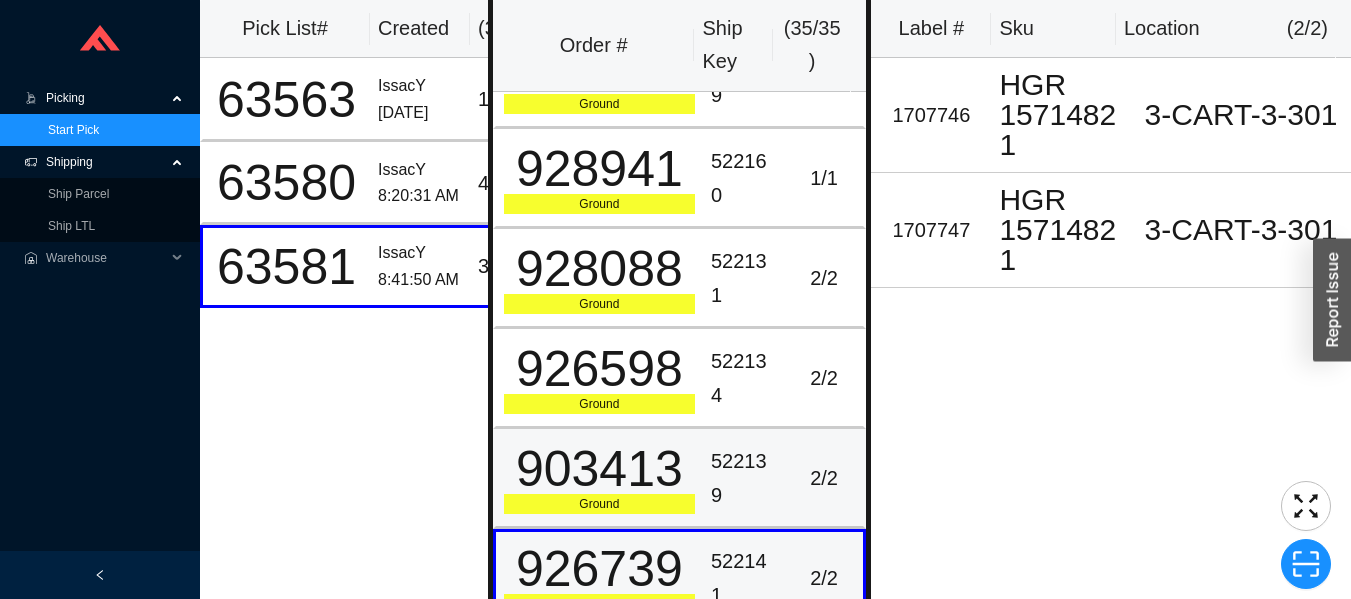 click on "2 / 2" at bounding box center [826, 479] 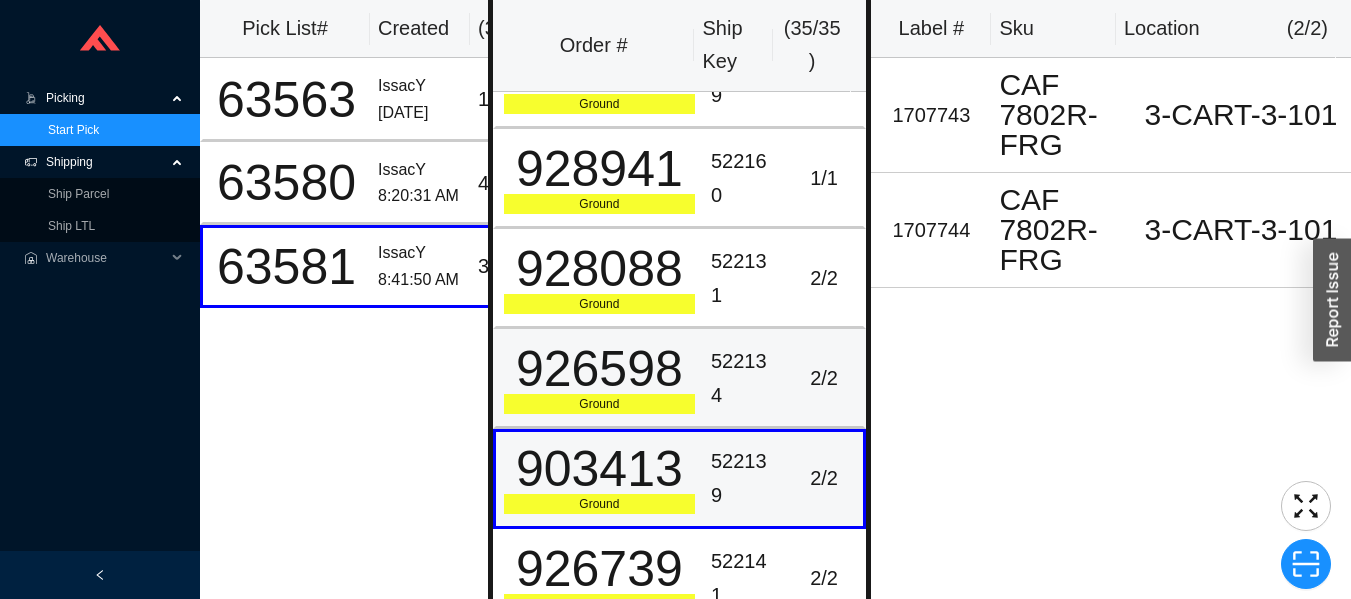 click on "2 / 2" at bounding box center (824, 378) 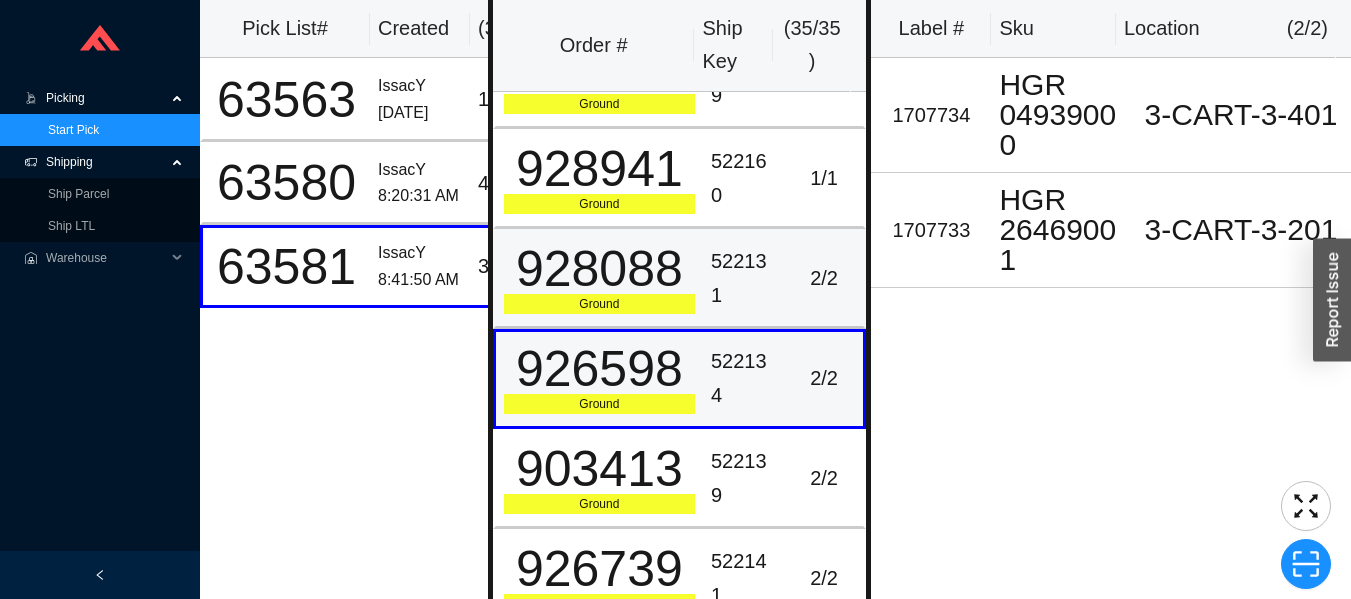 click on "522131" at bounding box center [744, 279] 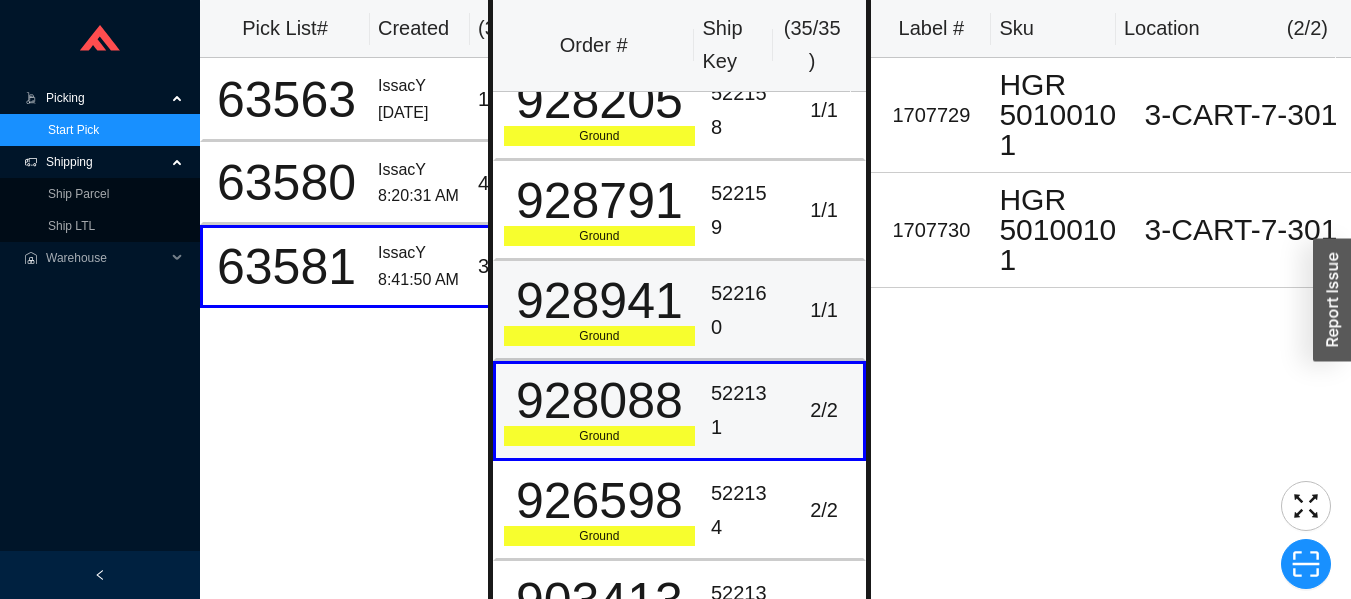 click on "522160" at bounding box center (744, 311) 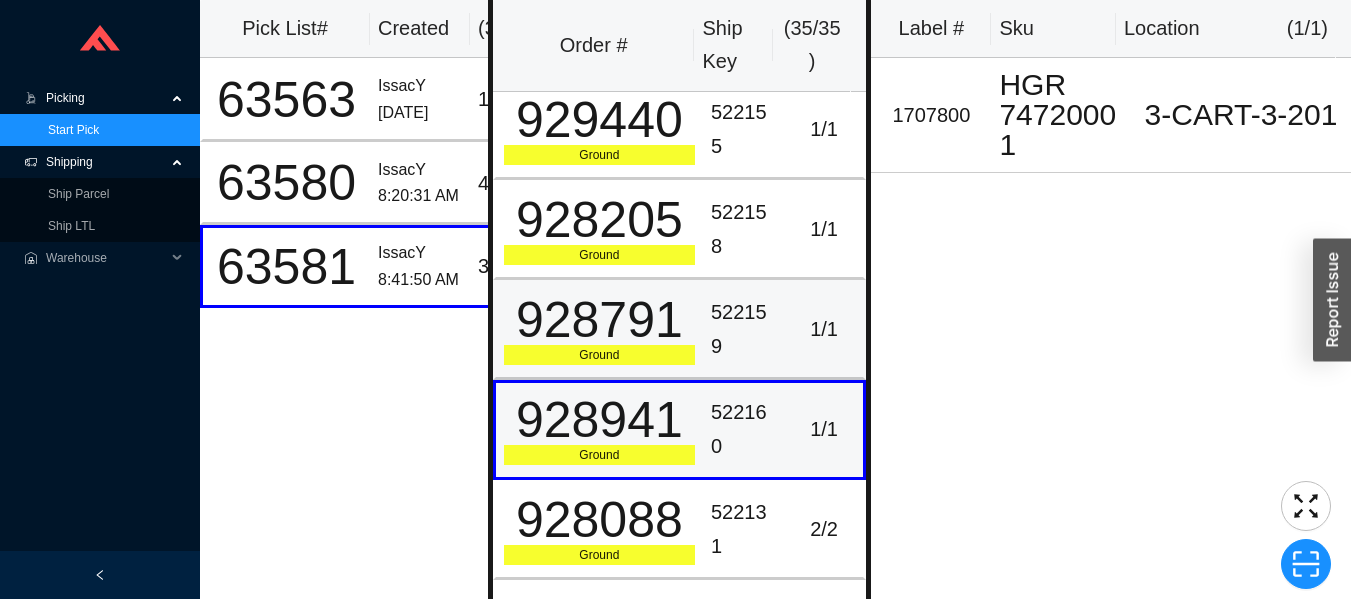 click on "522159" at bounding box center [744, 329] 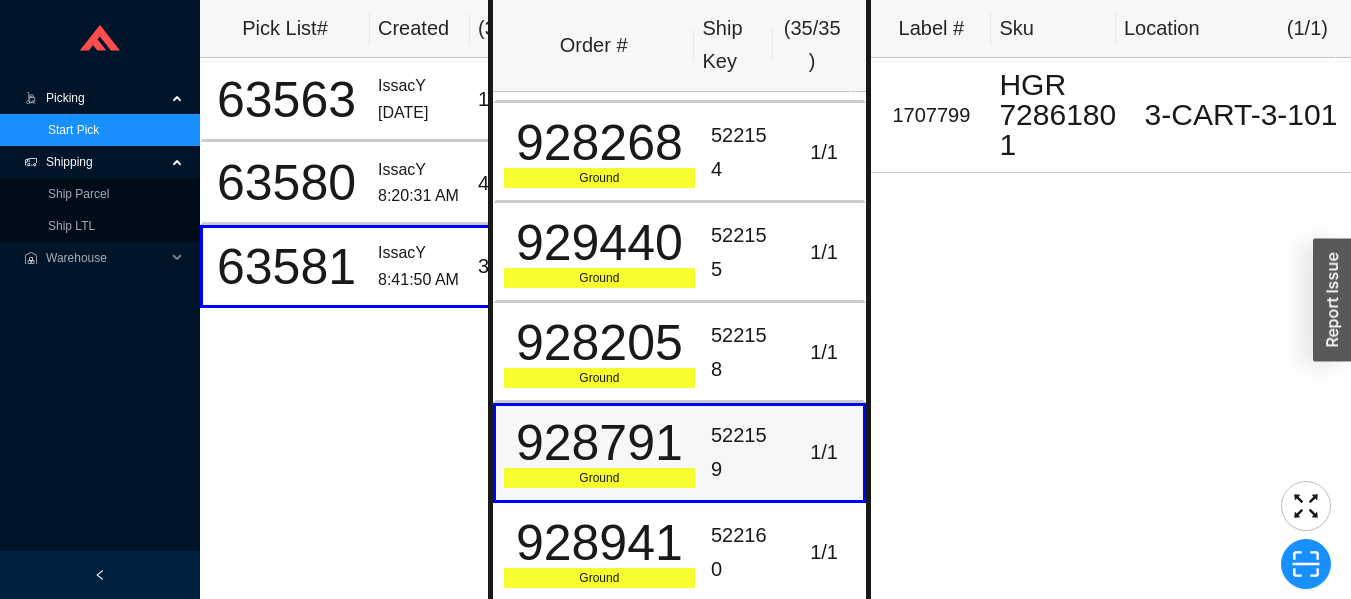 scroll, scrollTop: 1453, scrollLeft: 0, axis: vertical 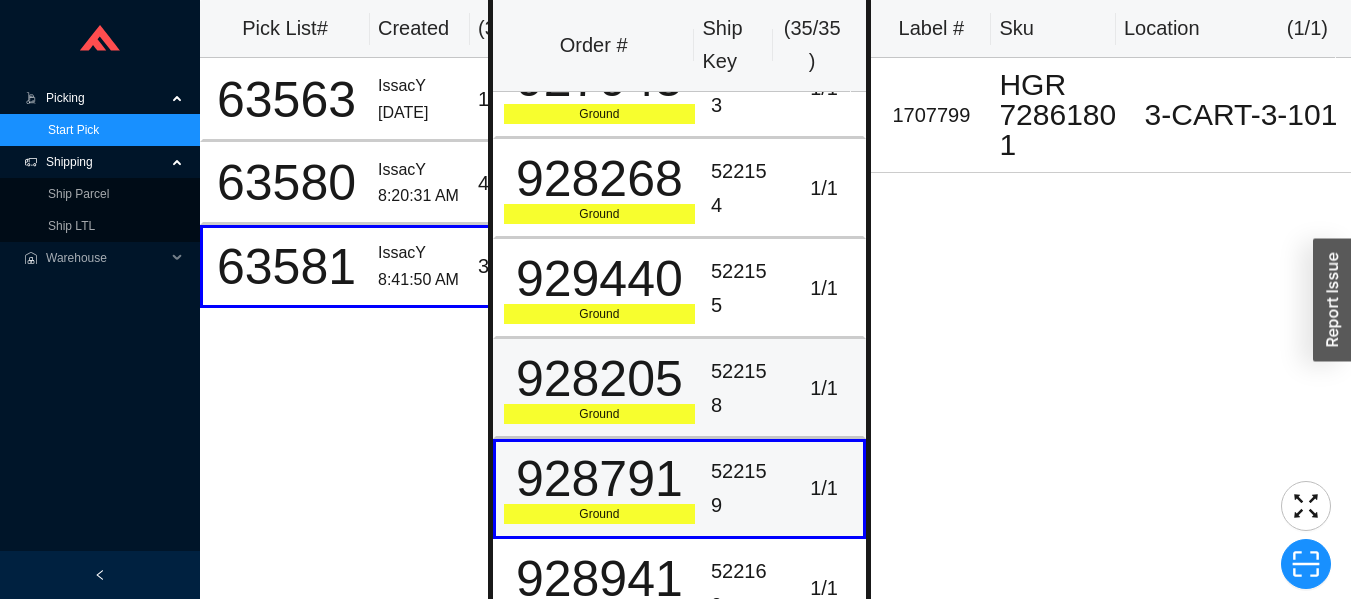 click on "1 / 1" at bounding box center [824, 388] 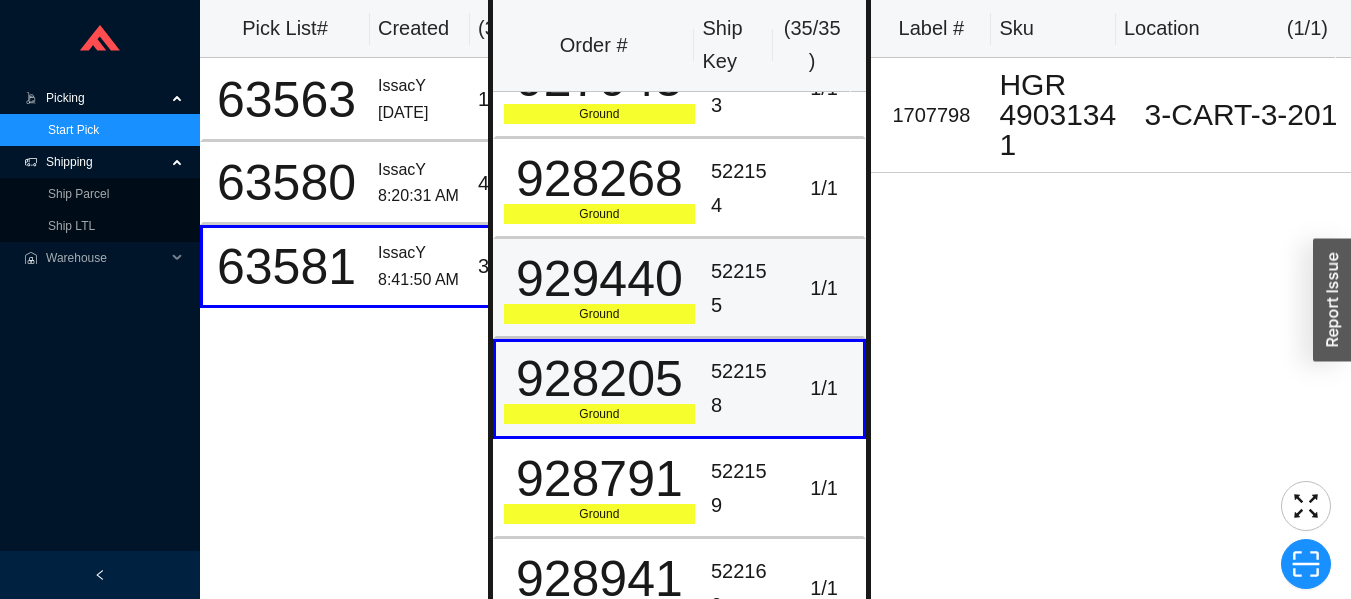 click on "1 / 1" at bounding box center [824, 288] 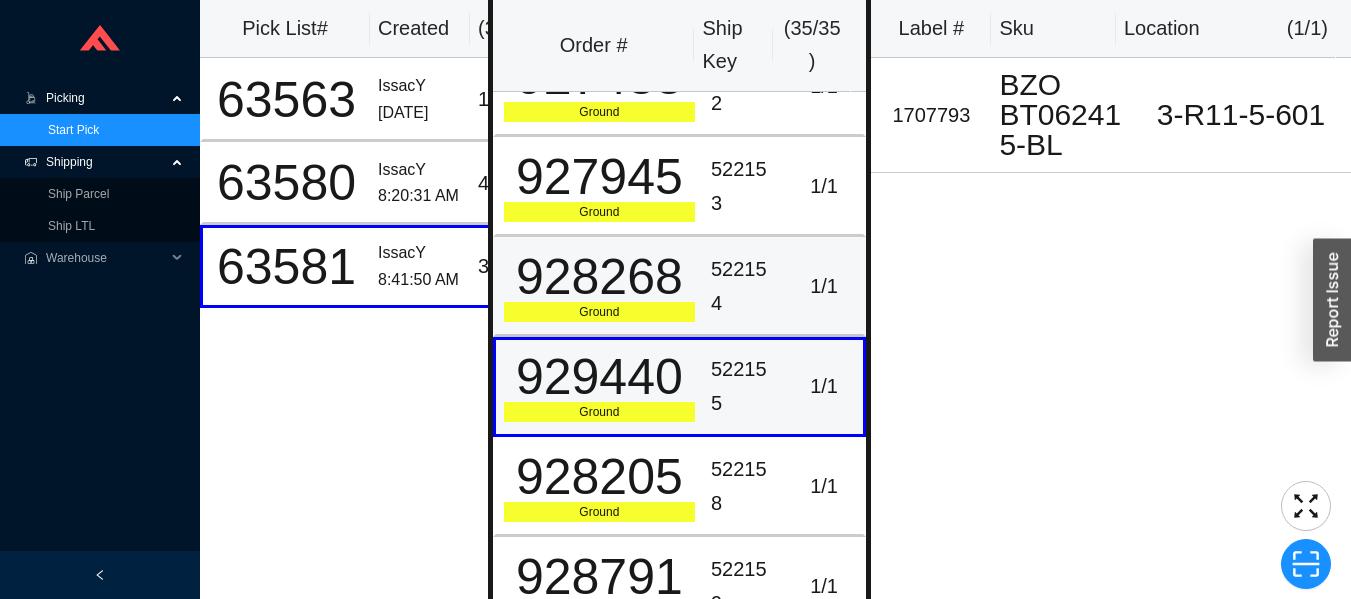 click on "522154" at bounding box center [744, 287] 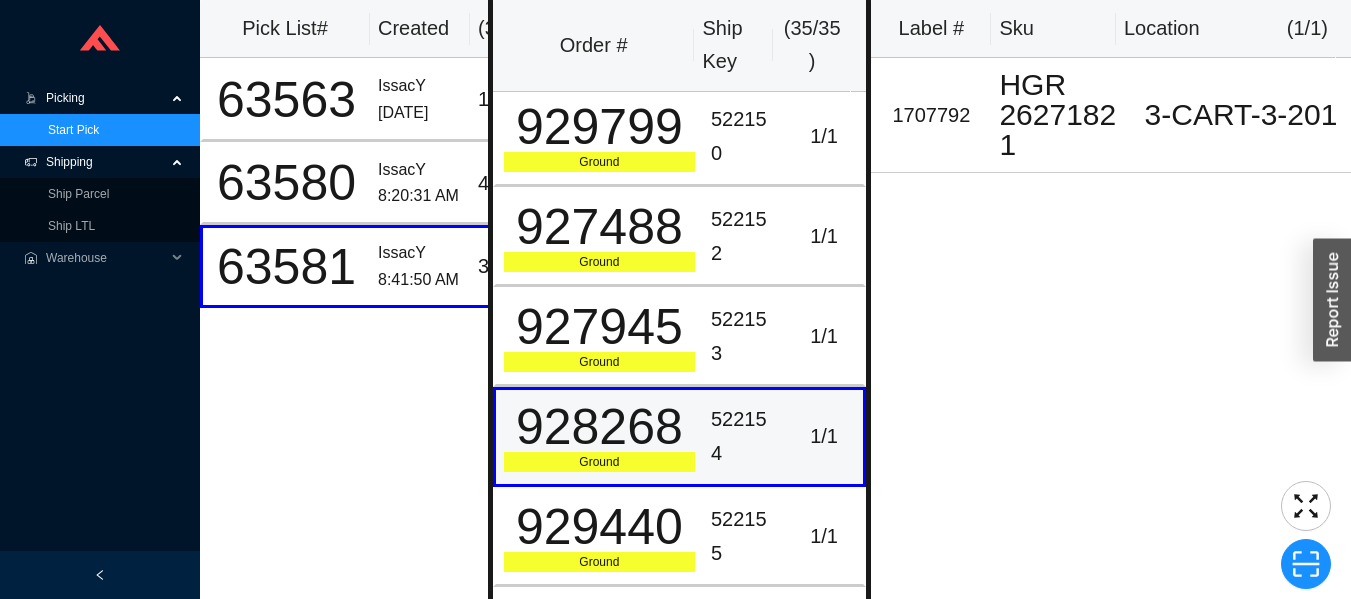 scroll, scrollTop: 1184, scrollLeft: 0, axis: vertical 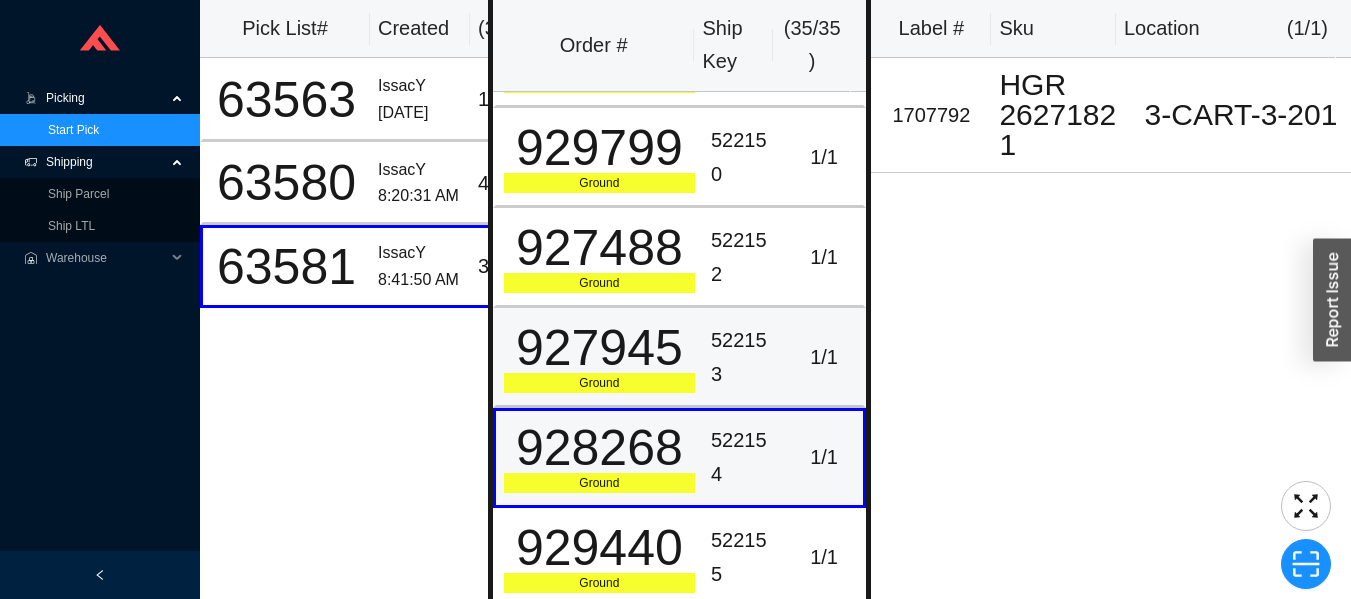 click on "522153" at bounding box center [744, 357] 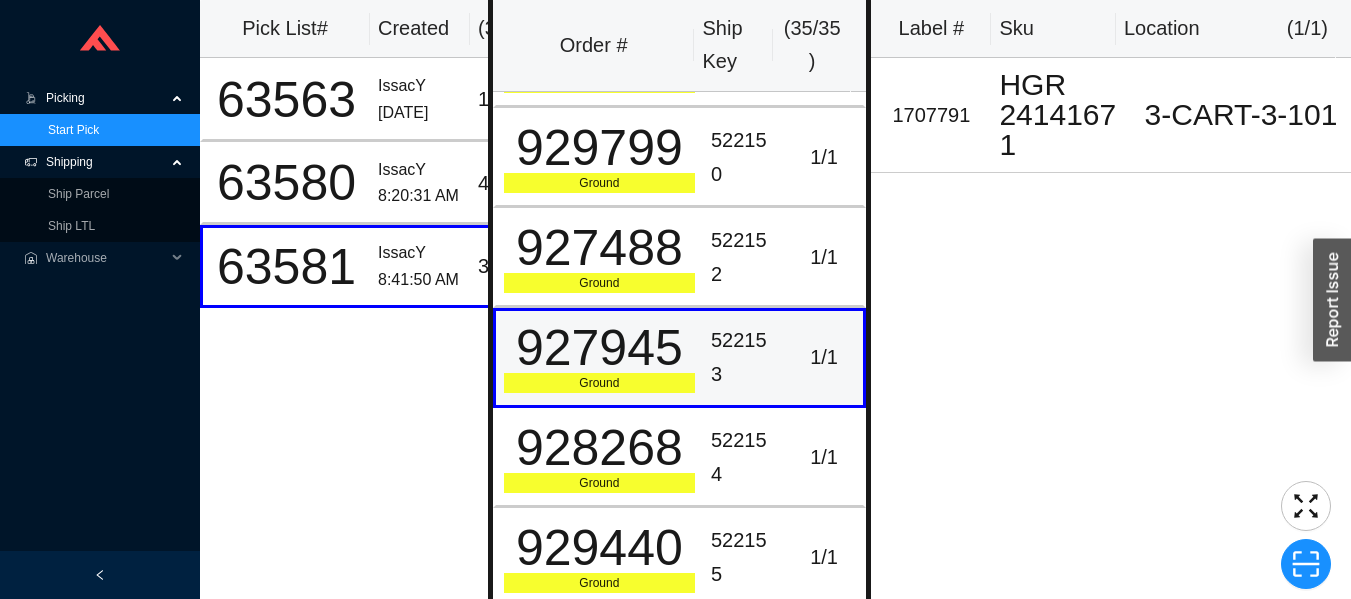 click on "522152" at bounding box center [744, 257] 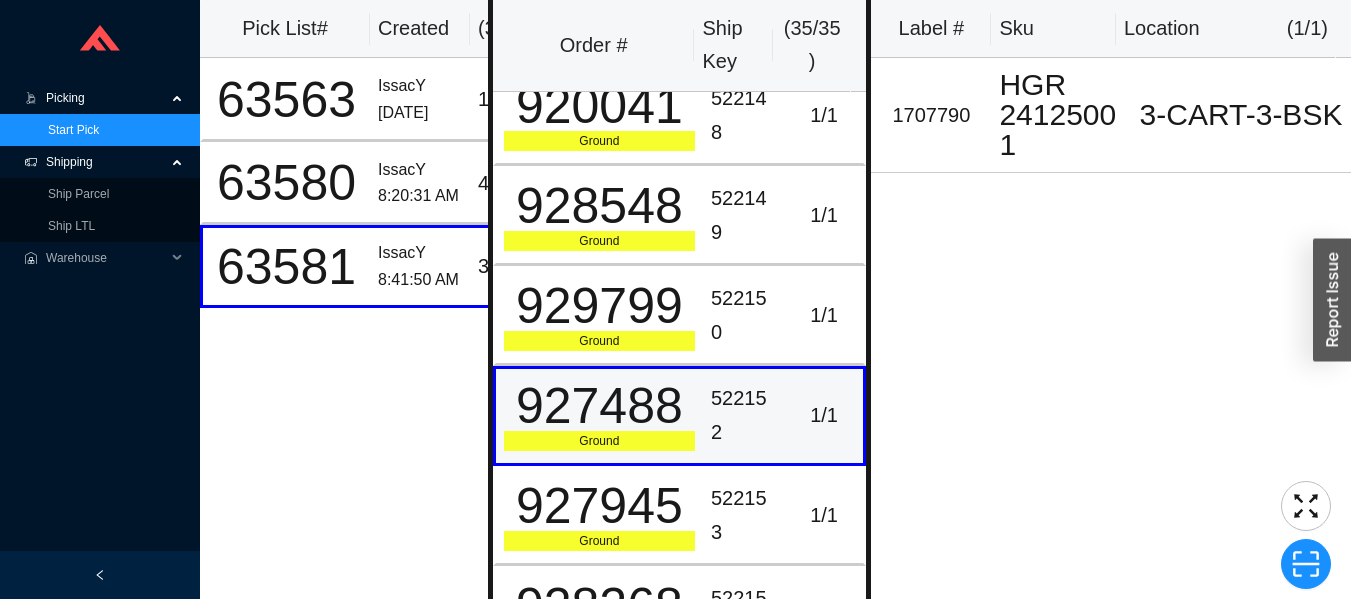 scroll, scrollTop: 1025, scrollLeft: 0, axis: vertical 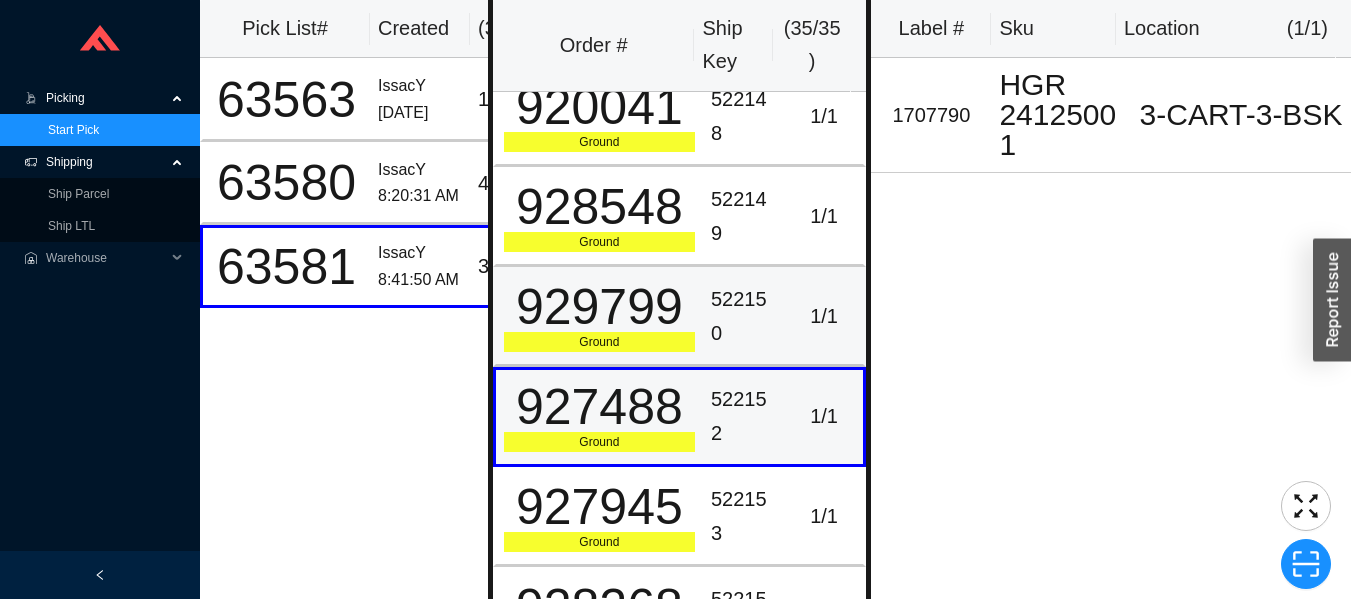 click on "1 / 1" at bounding box center (826, 317) 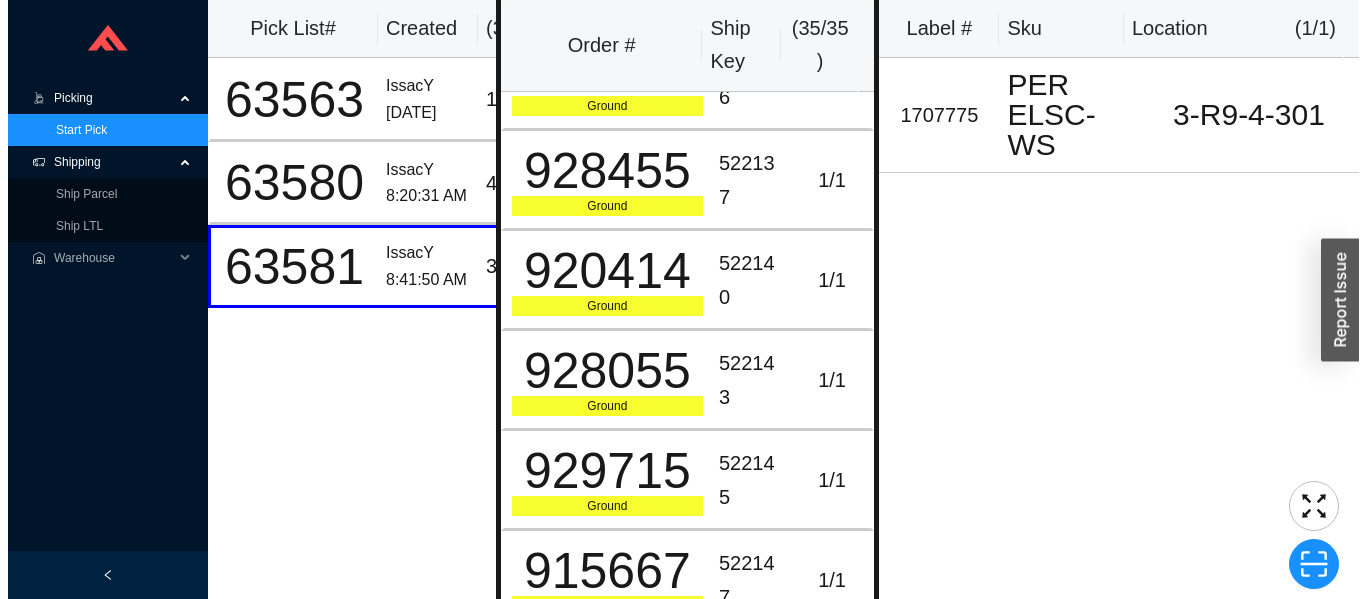 scroll, scrollTop: 448, scrollLeft: 0, axis: vertical 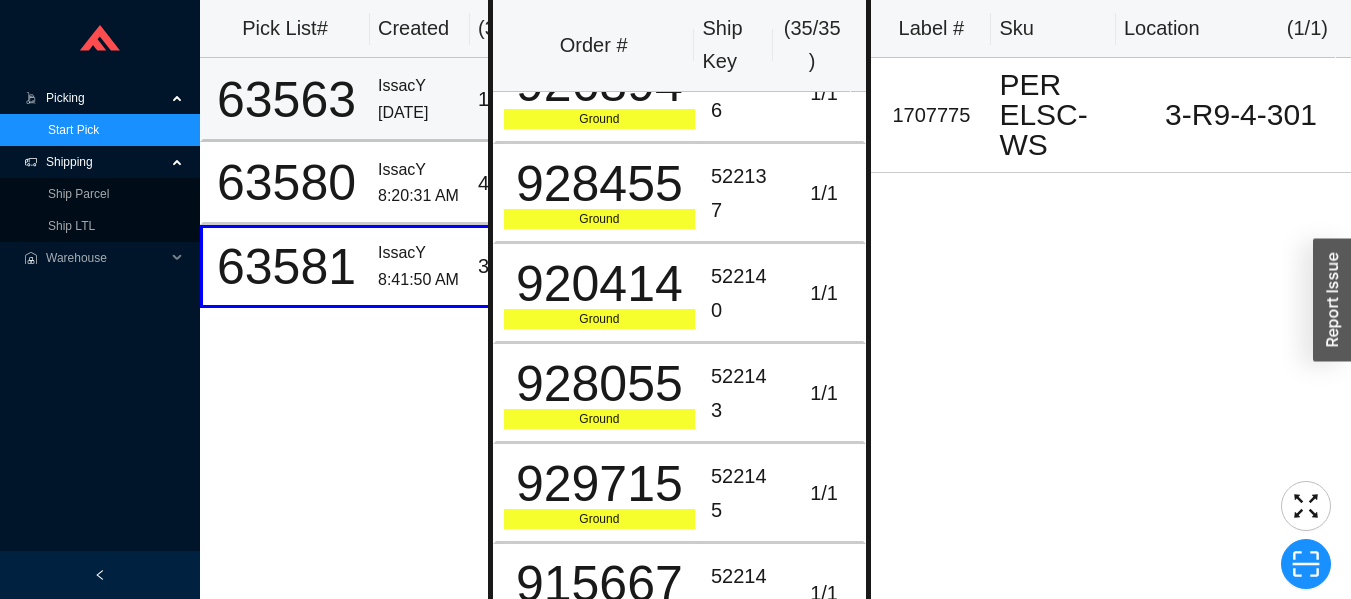 click on "63563" at bounding box center (286, 100) 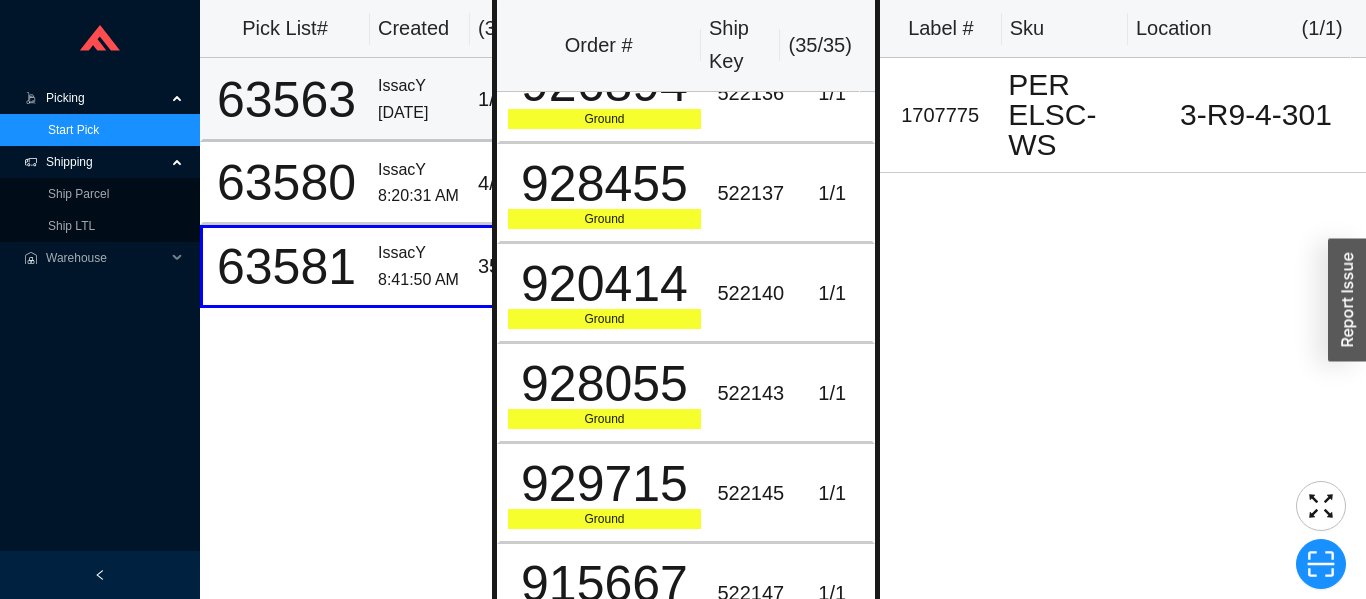 scroll, scrollTop: 0, scrollLeft: 0, axis: both 